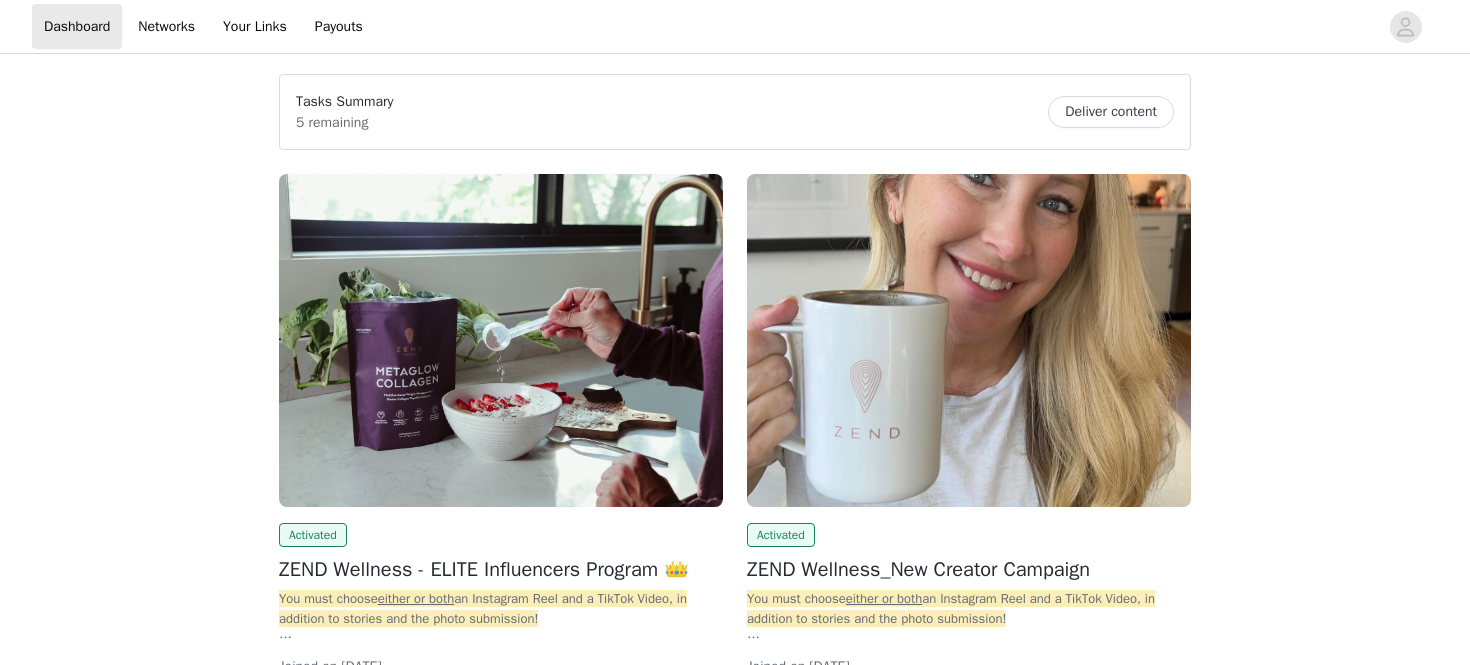 scroll, scrollTop: 0, scrollLeft: 0, axis: both 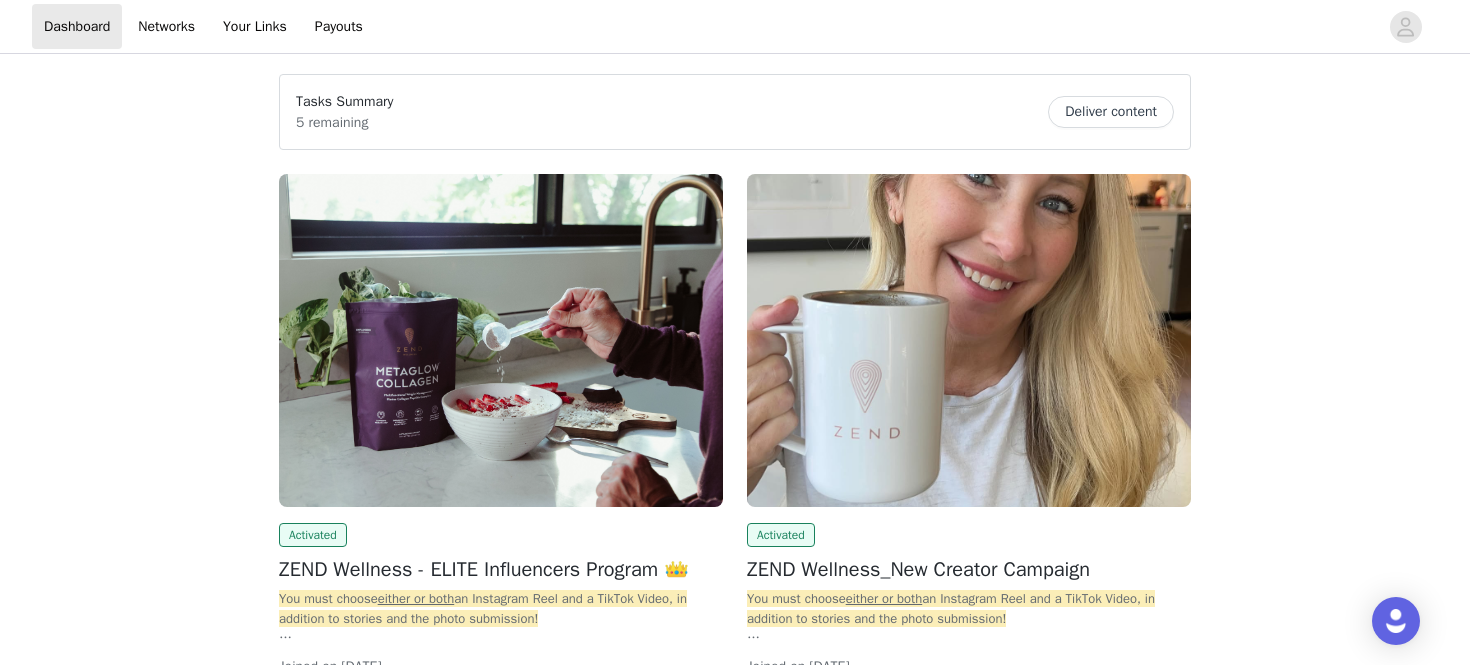 drag, startPoint x: 1090, startPoint y: 88, endPoint x: 1103, endPoint y: 104, distance: 20.615528 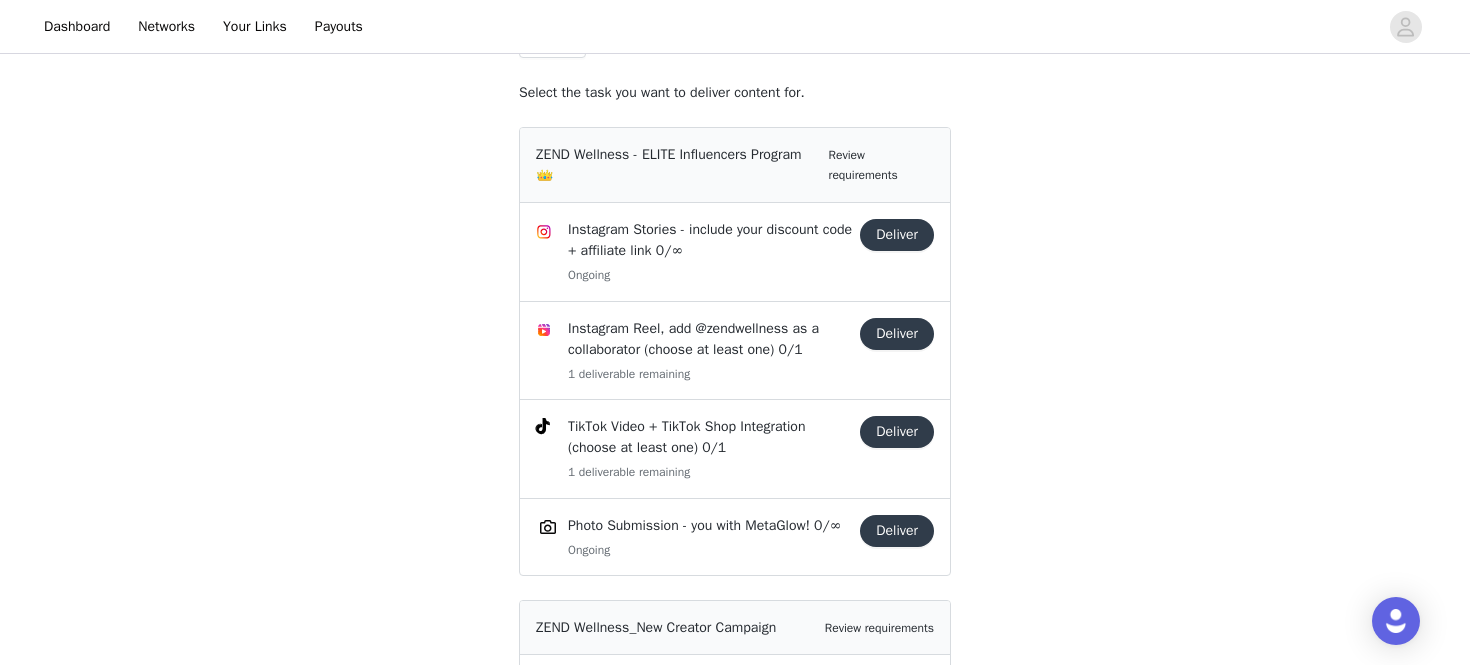 scroll, scrollTop: 0, scrollLeft: 0, axis: both 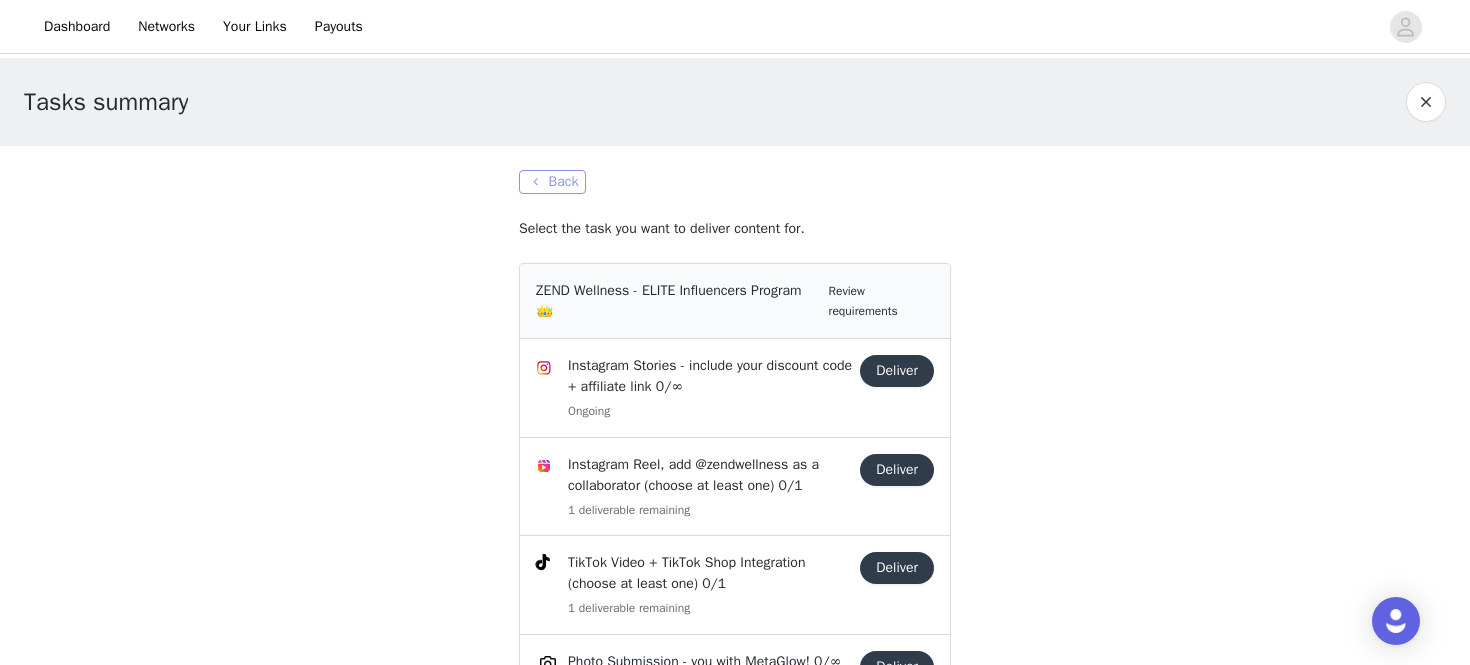 click on "Back" at bounding box center (552, 182) 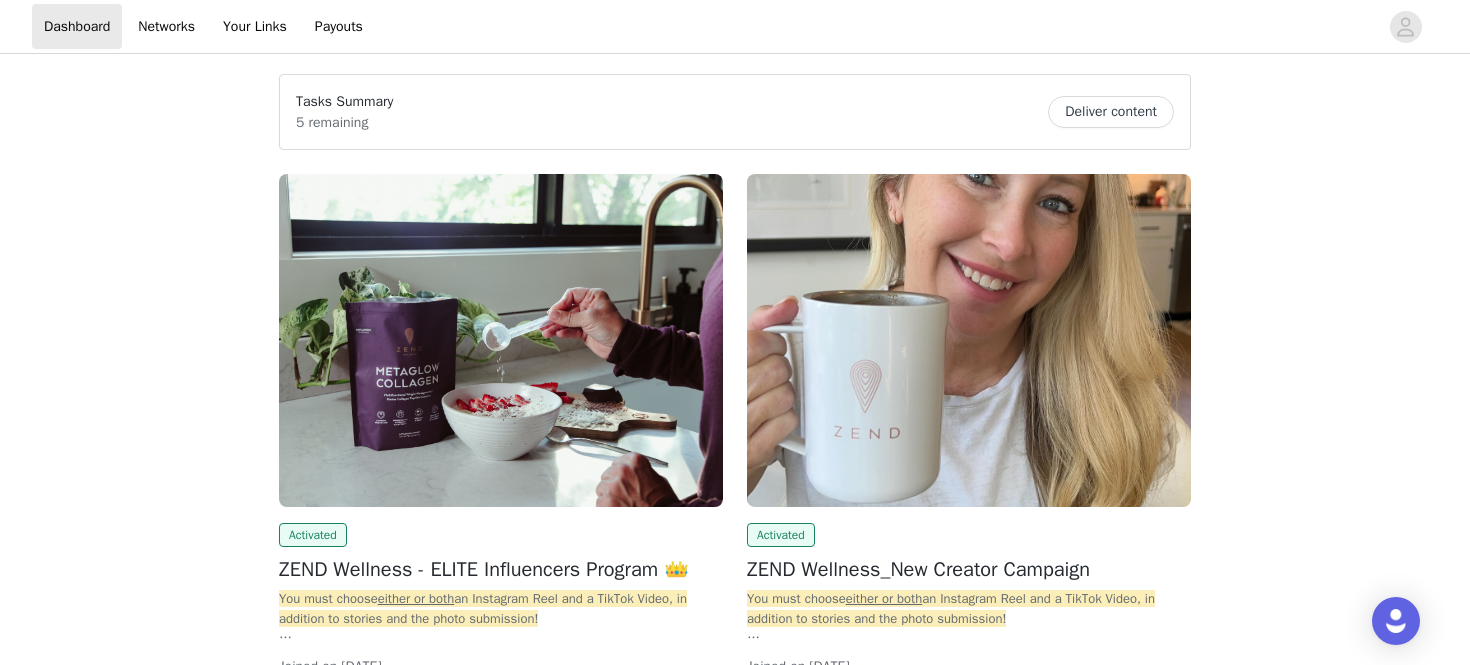 scroll, scrollTop: 160, scrollLeft: 0, axis: vertical 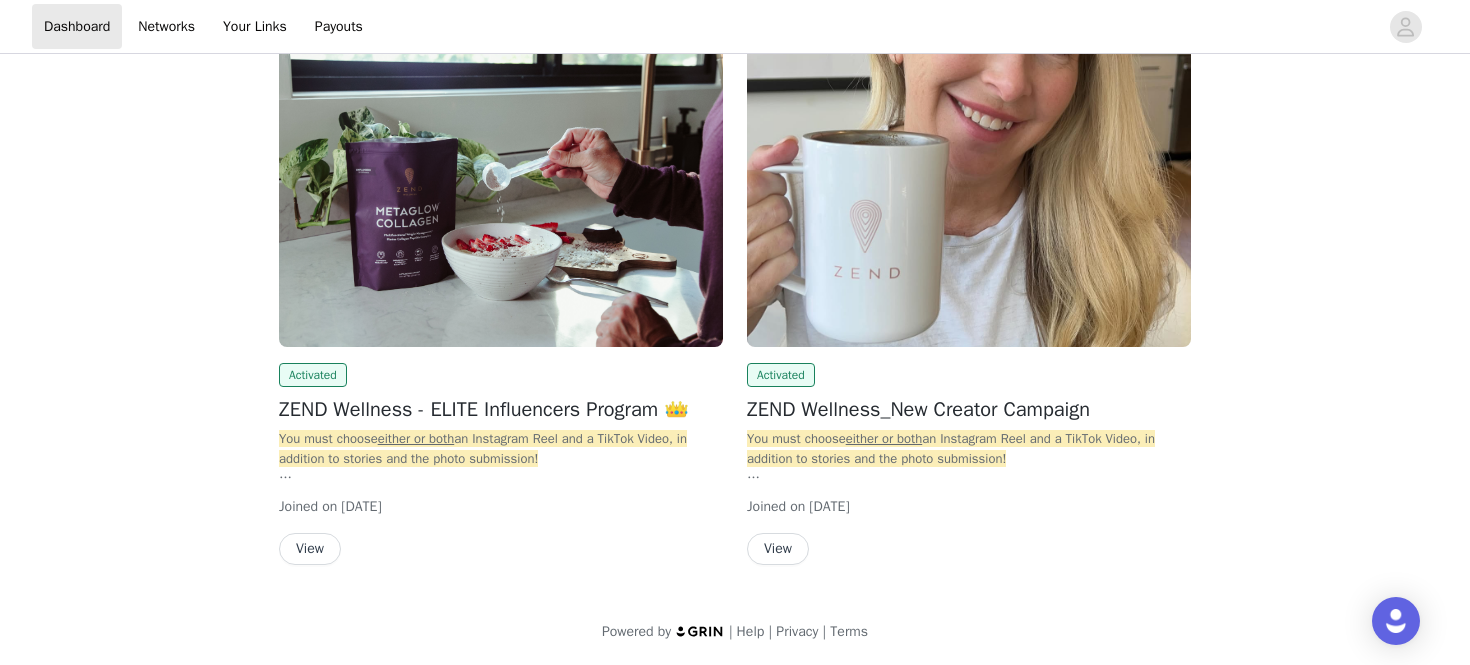 click on "View" at bounding box center (310, 549) 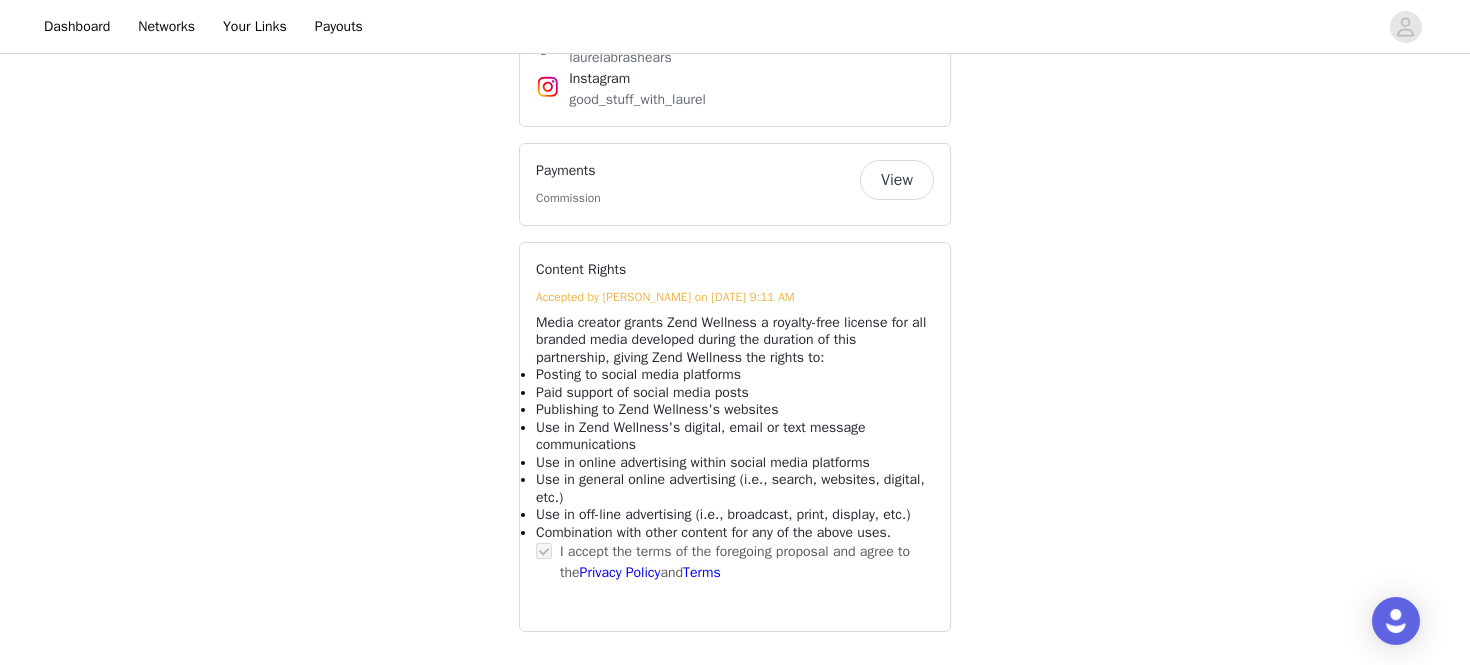 scroll, scrollTop: 2489, scrollLeft: 0, axis: vertical 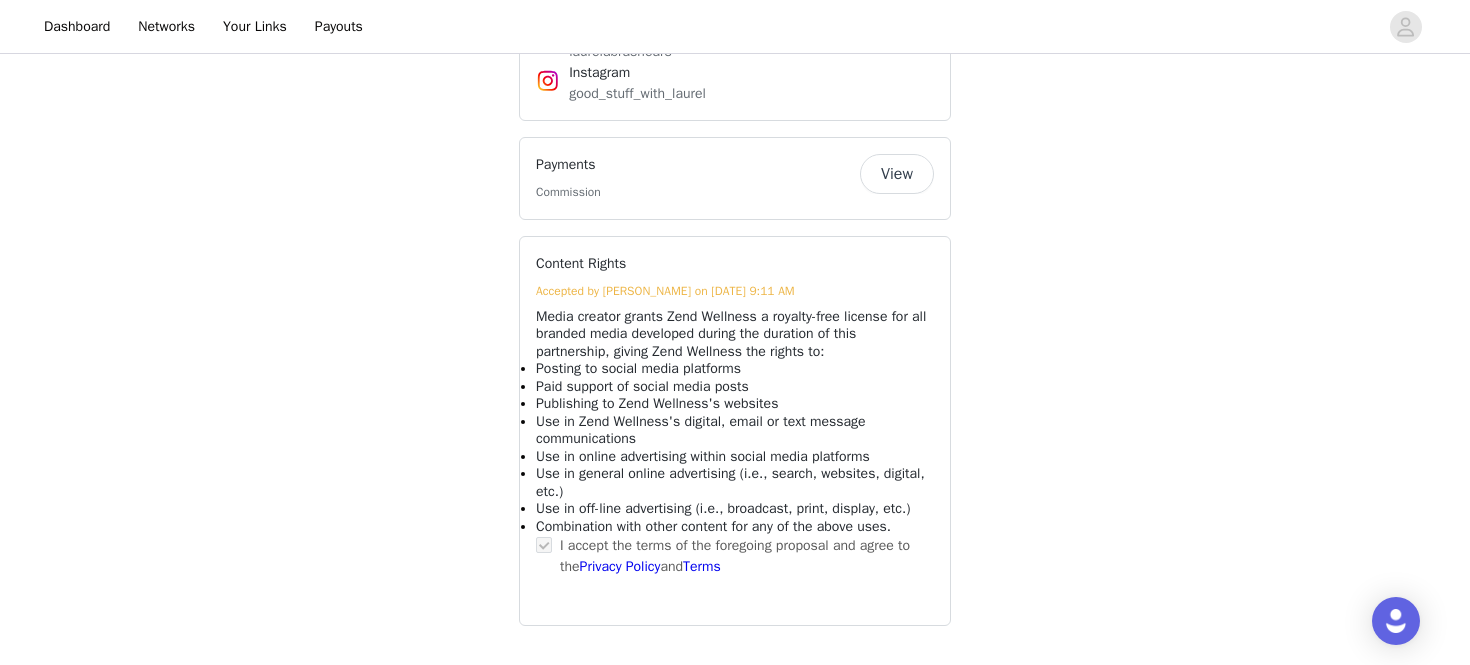 click on "View" at bounding box center (897, 174) 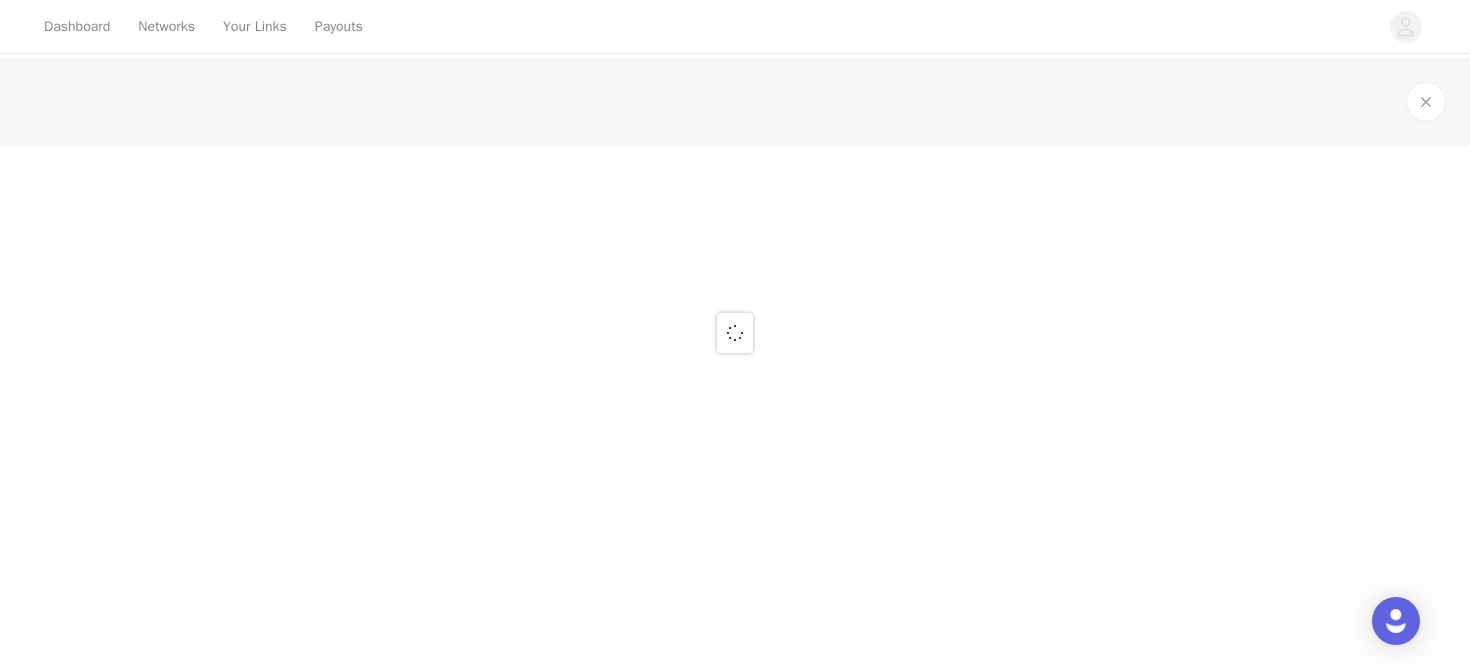 scroll, scrollTop: 0, scrollLeft: 0, axis: both 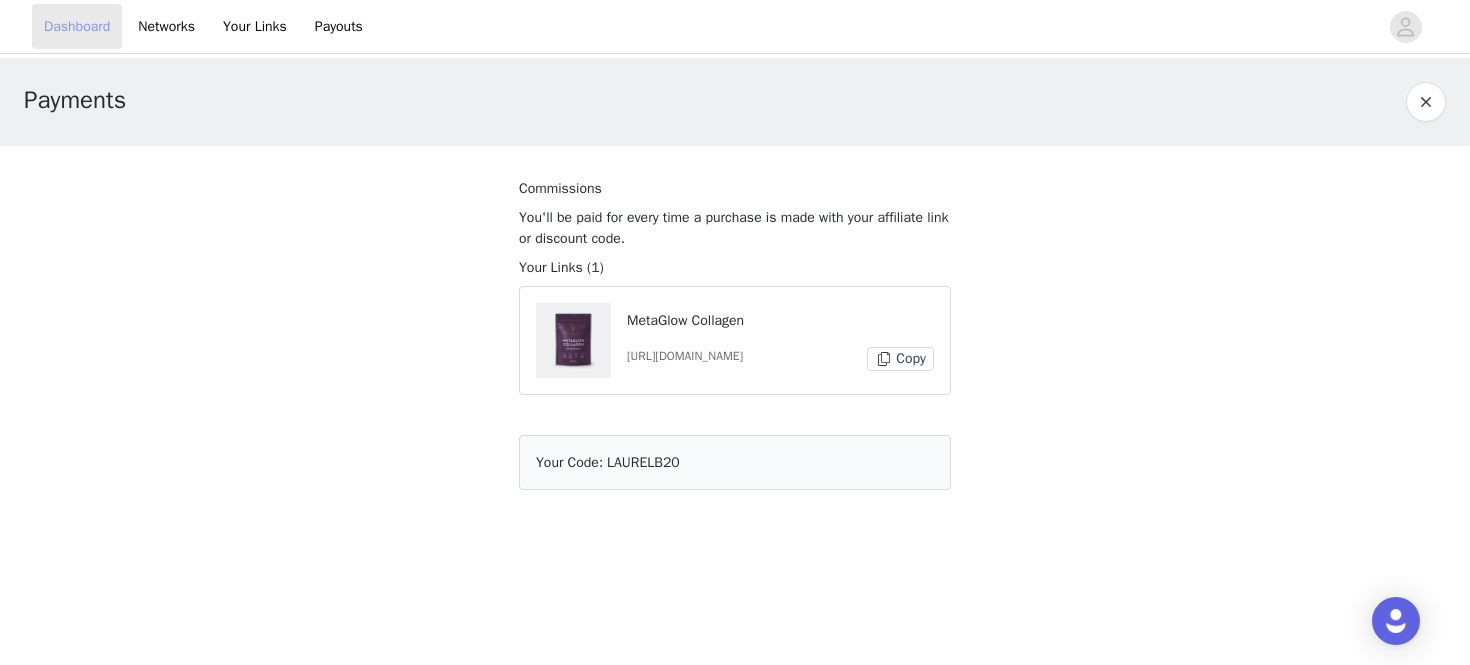 click on "Dashboard" at bounding box center (77, 26) 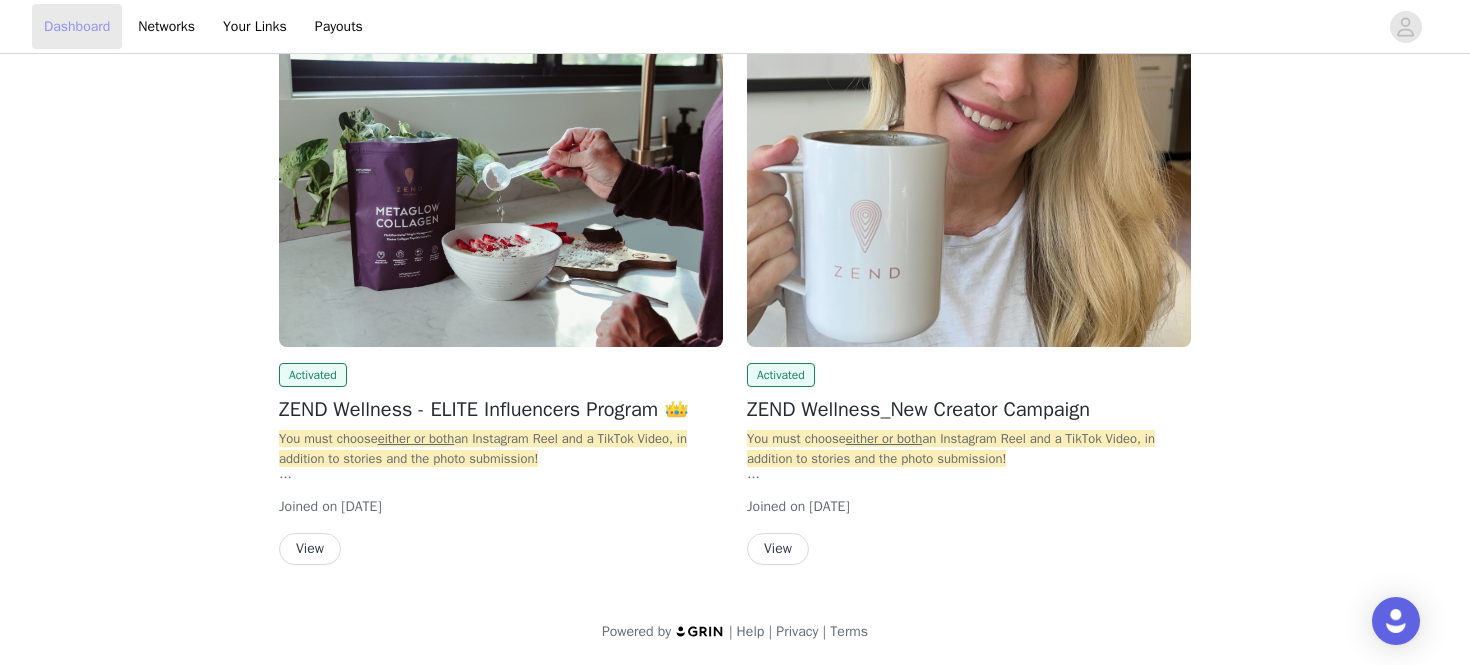 scroll, scrollTop: 153, scrollLeft: 0, axis: vertical 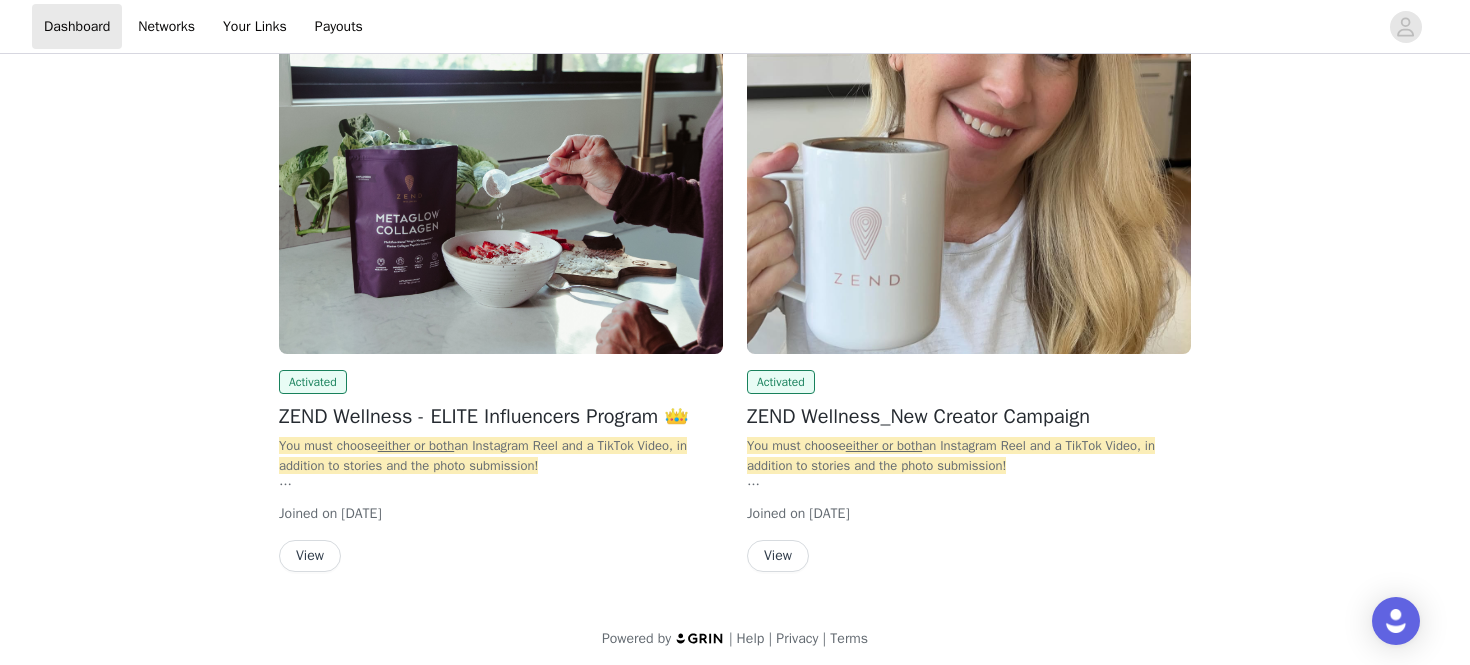 click on "View" at bounding box center (310, 556) 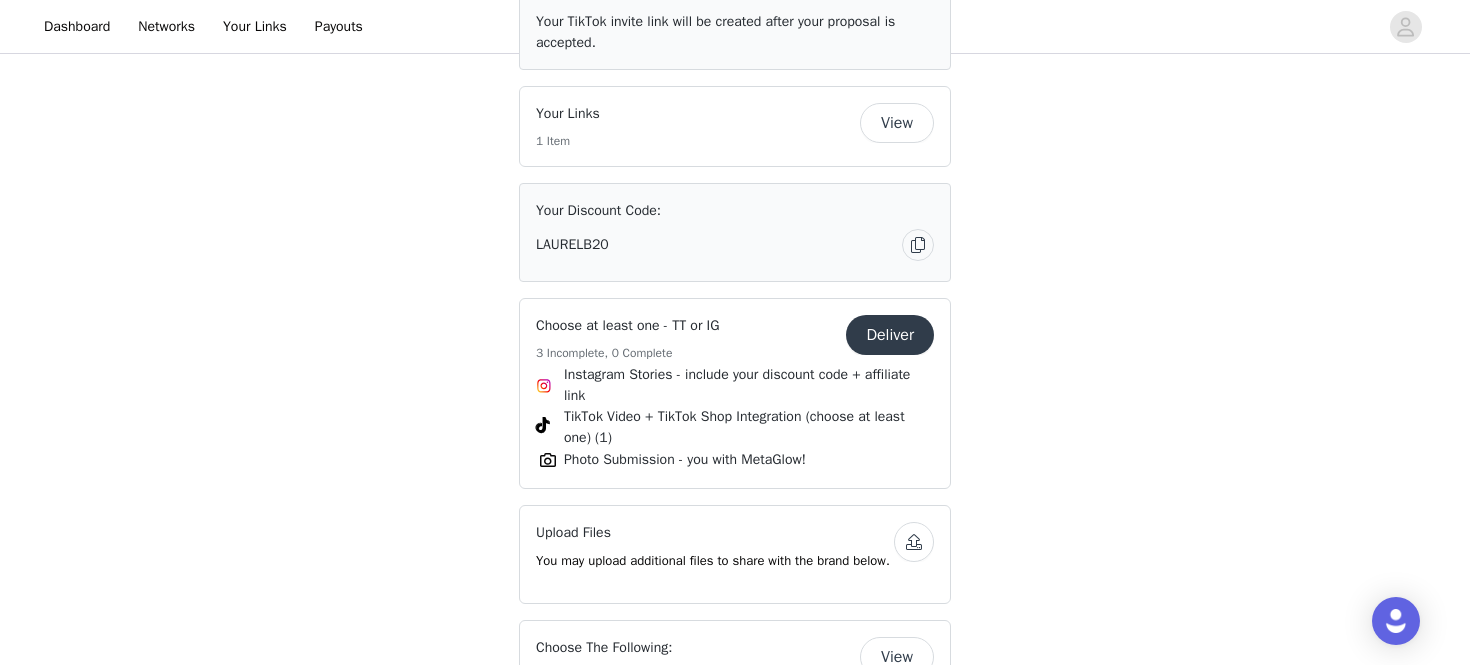 scroll, scrollTop: 1536, scrollLeft: 0, axis: vertical 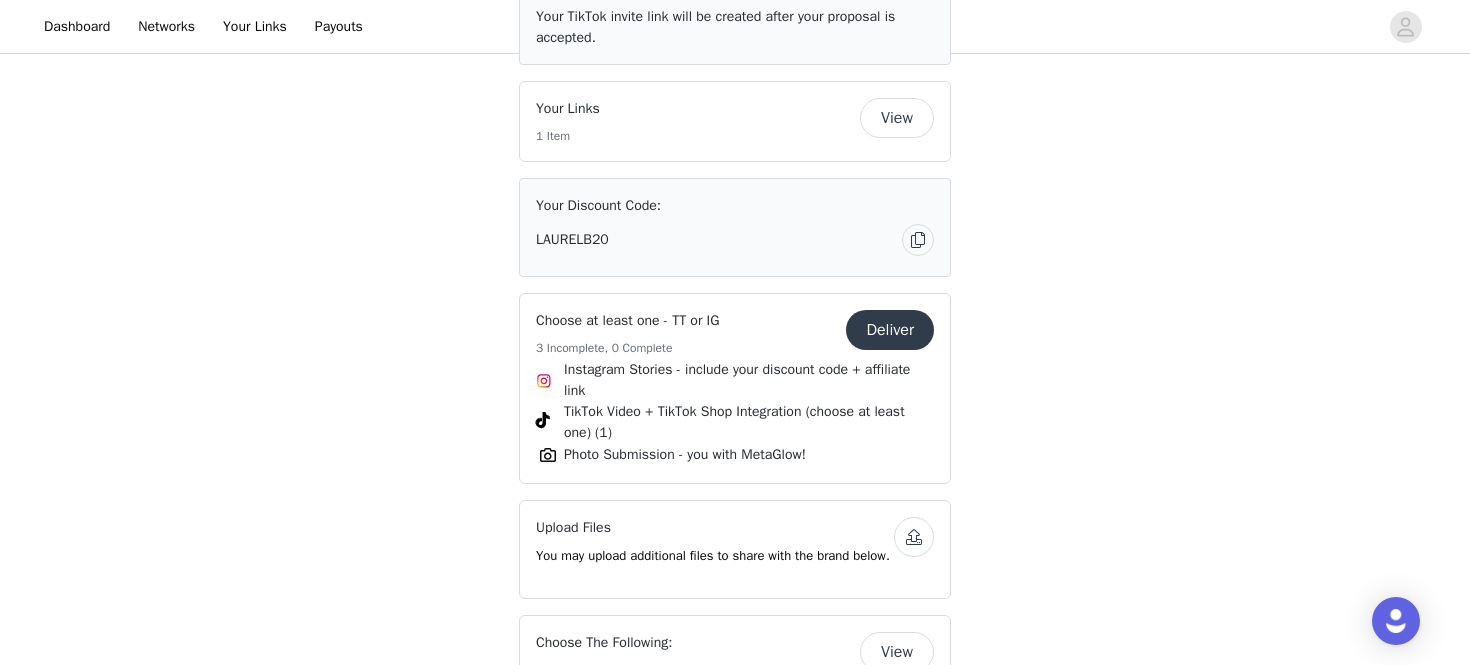 click on "View" at bounding box center [897, 118] 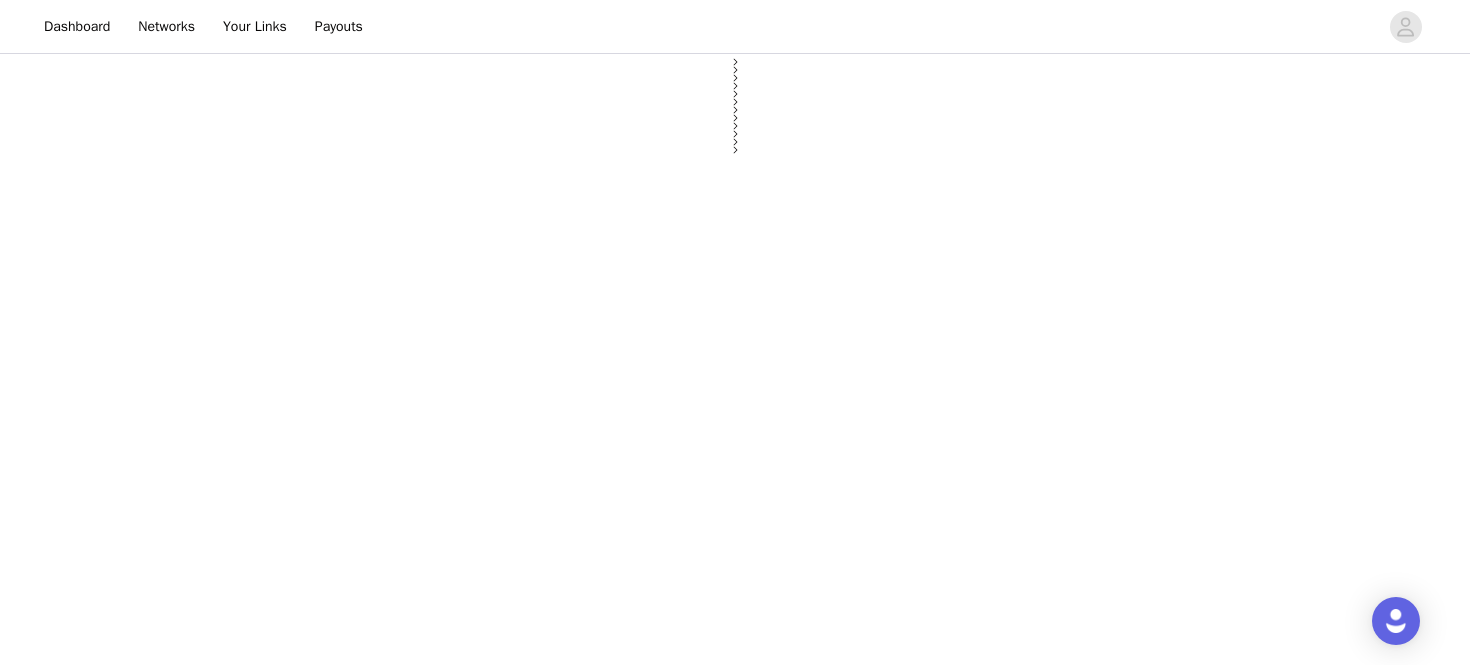 scroll, scrollTop: 0, scrollLeft: 0, axis: both 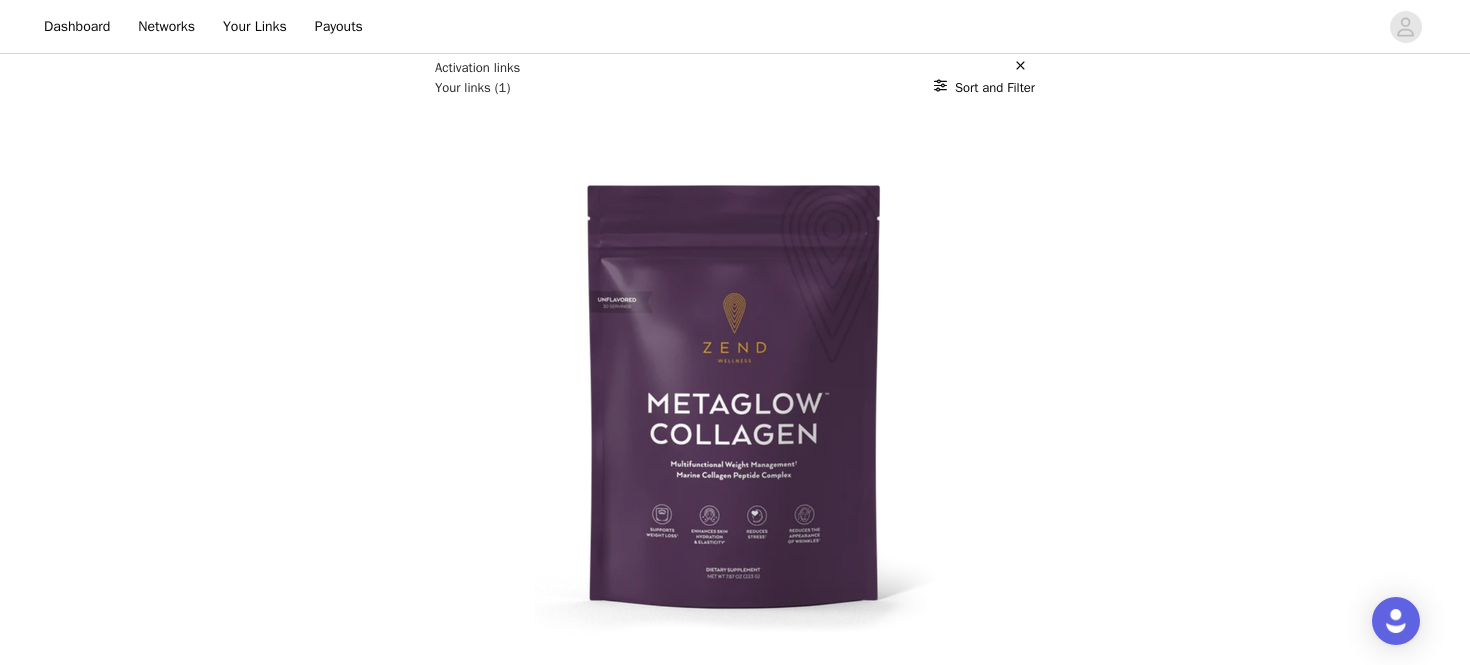 click on "[URL][DOMAIN_NAME]" at bounding box center (502, 796) 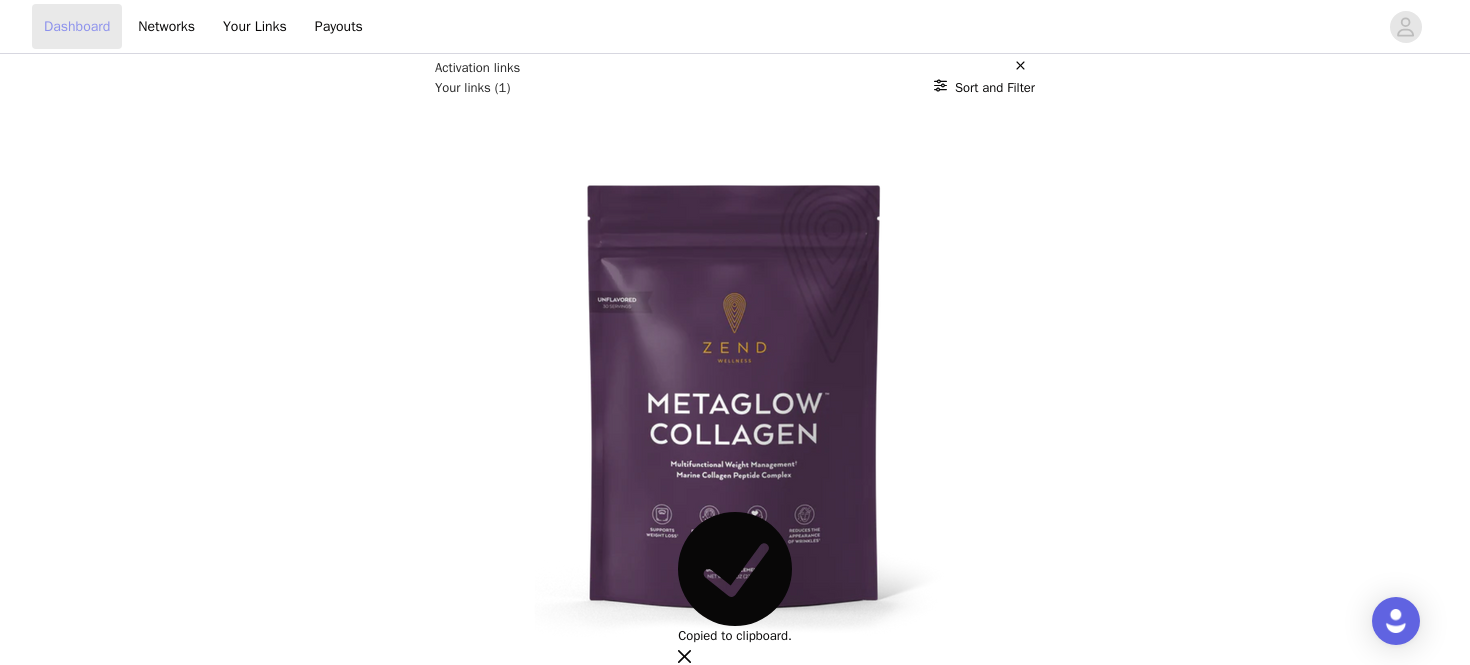 drag, startPoint x: 80, startPoint y: 31, endPoint x: 97, endPoint y: 46, distance: 22.671568 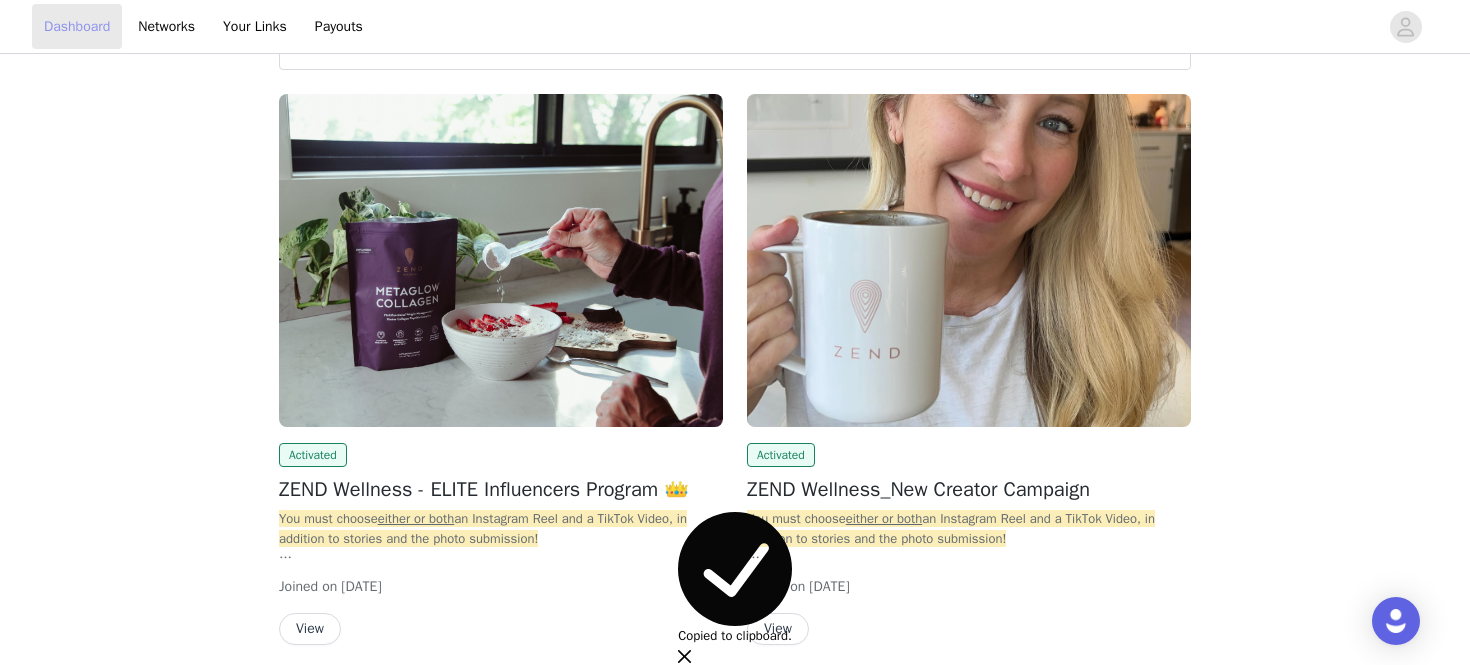 scroll, scrollTop: 160, scrollLeft: 0, axis: vertical 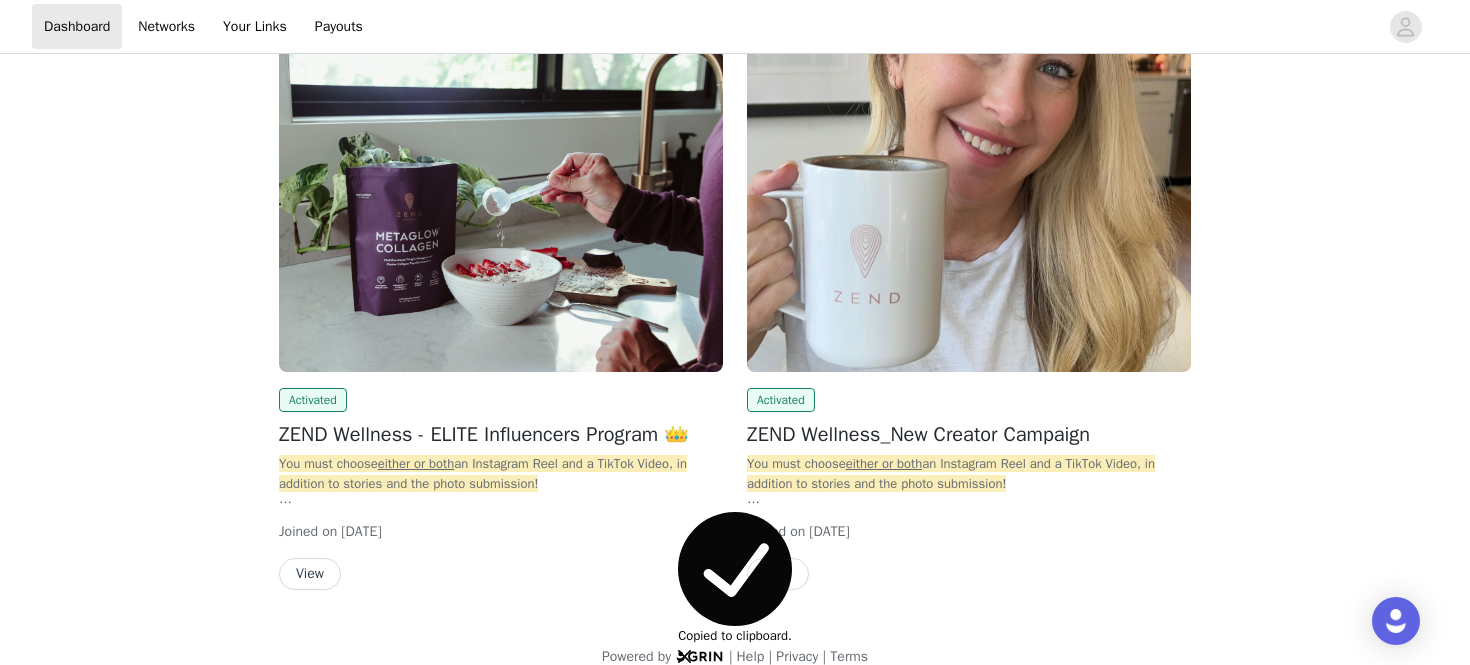 click on "View" at bounding box center [310, 574] 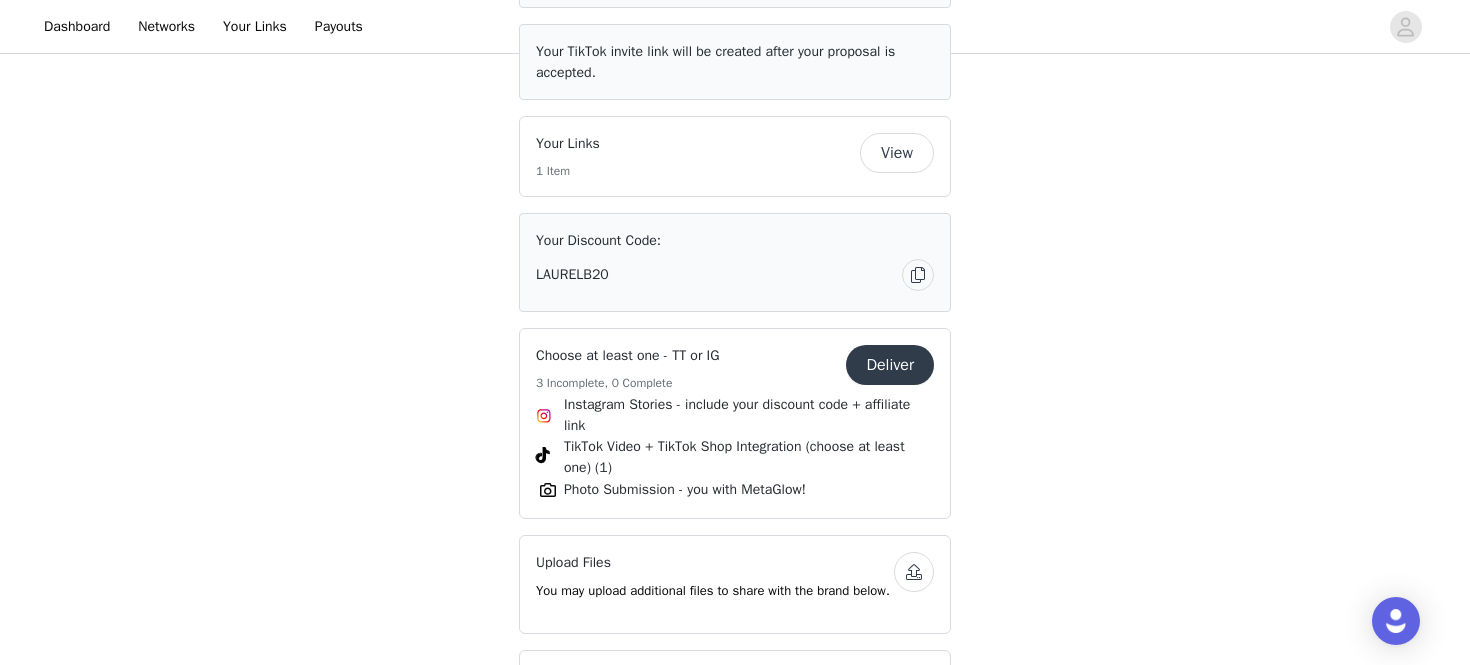 scroll, scrollTop: 1522, scrollLeft: 0, axis: vertical 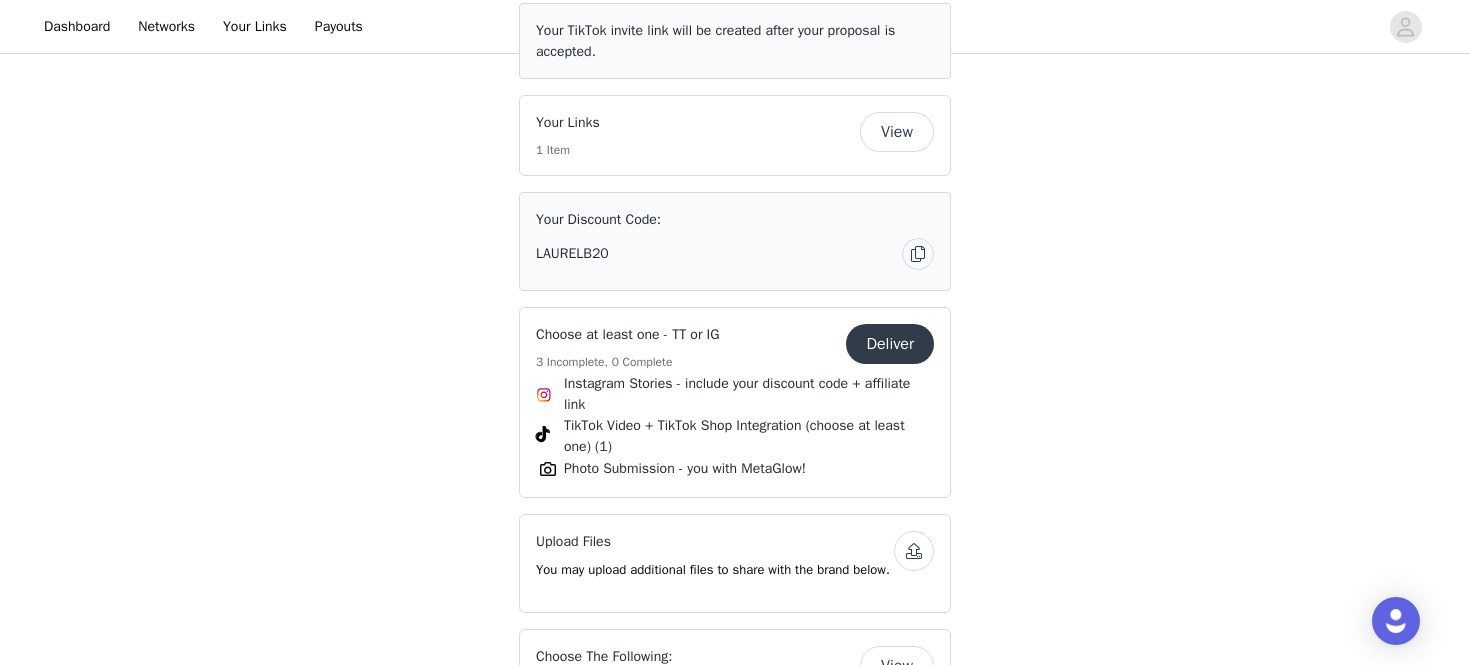 click on "Deliver" at bounding box center (890, 344) 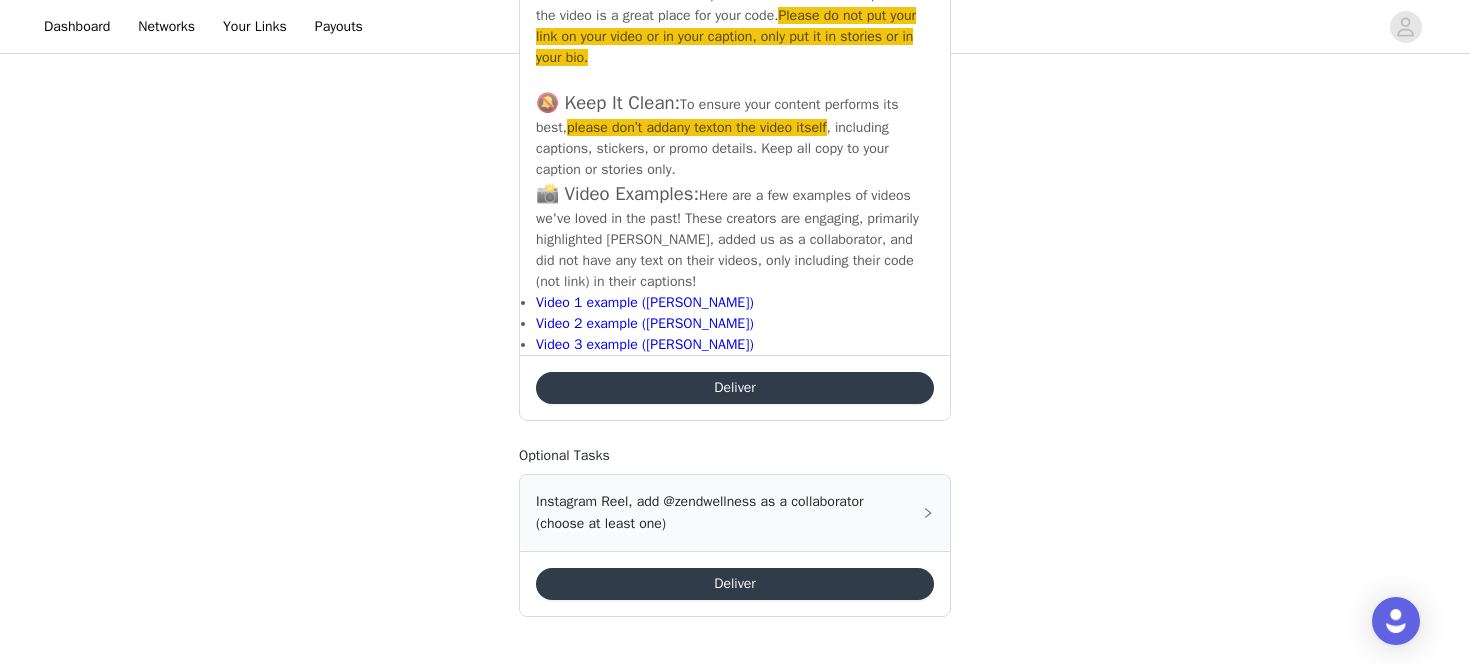 scroll, scrollTop: 3649, scrollLeft: 0, axis: vertical 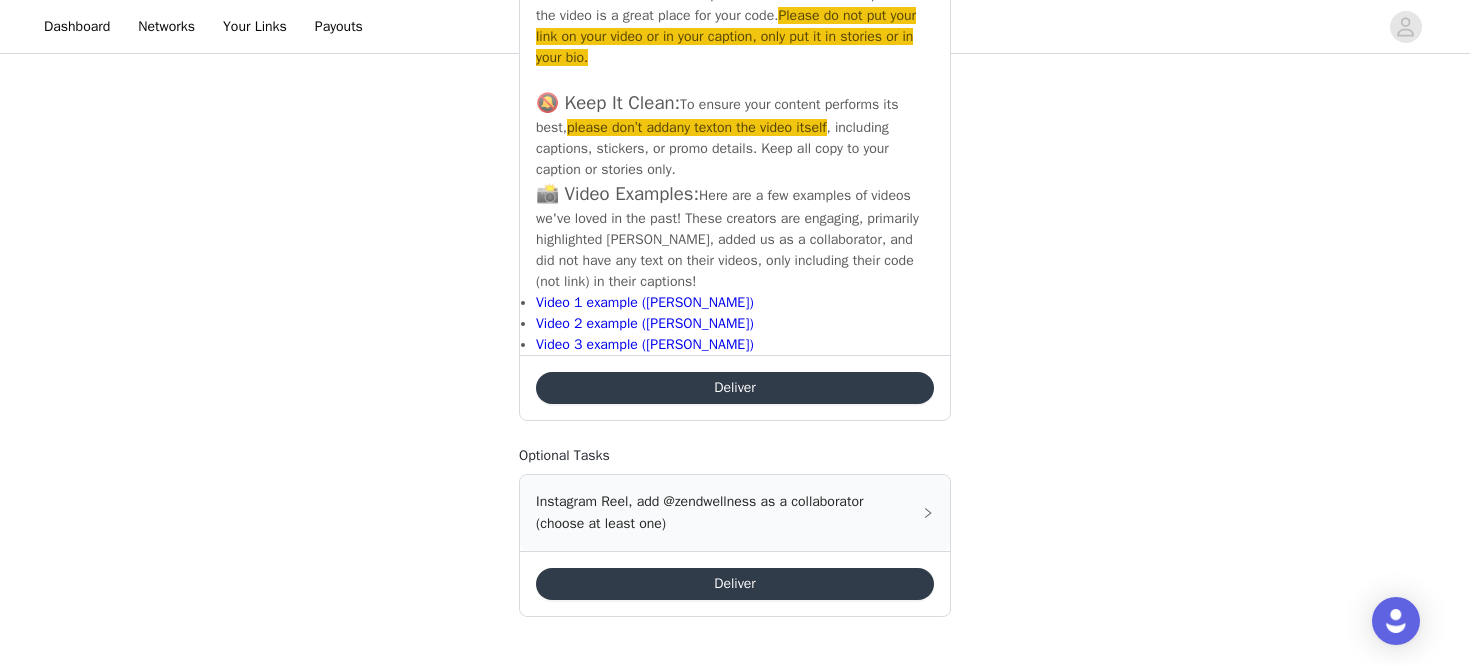 click on "Deliver" at bounding box center (735, 388) 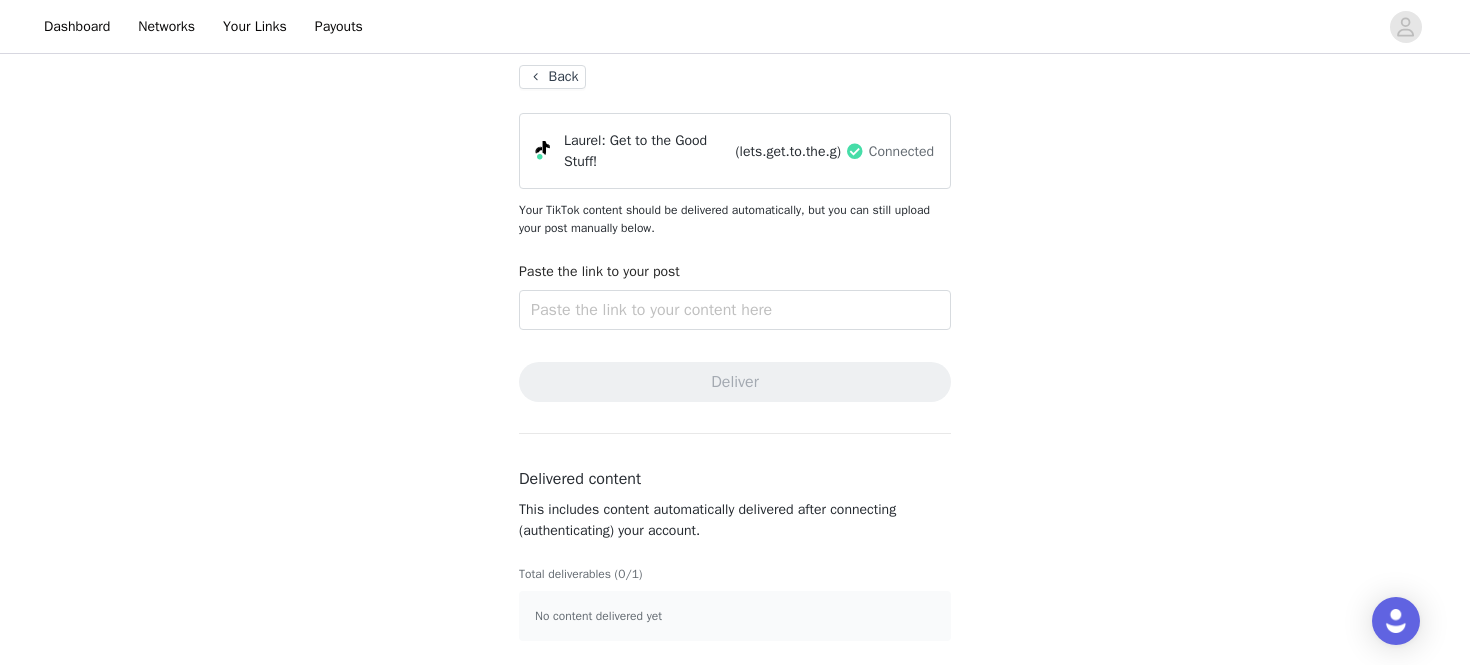 scroll, scrollTop: 0, scrollLeft: 0, axis: both 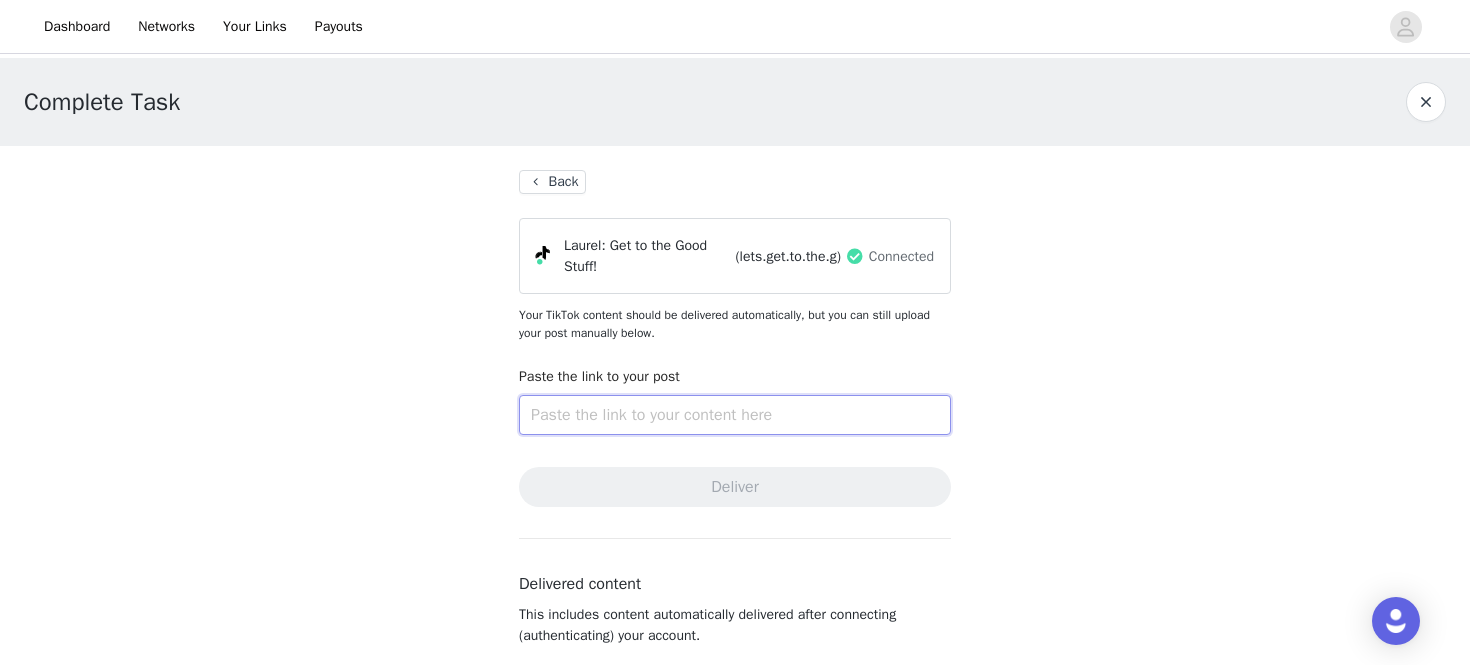 click at bounding box center [735, 415] 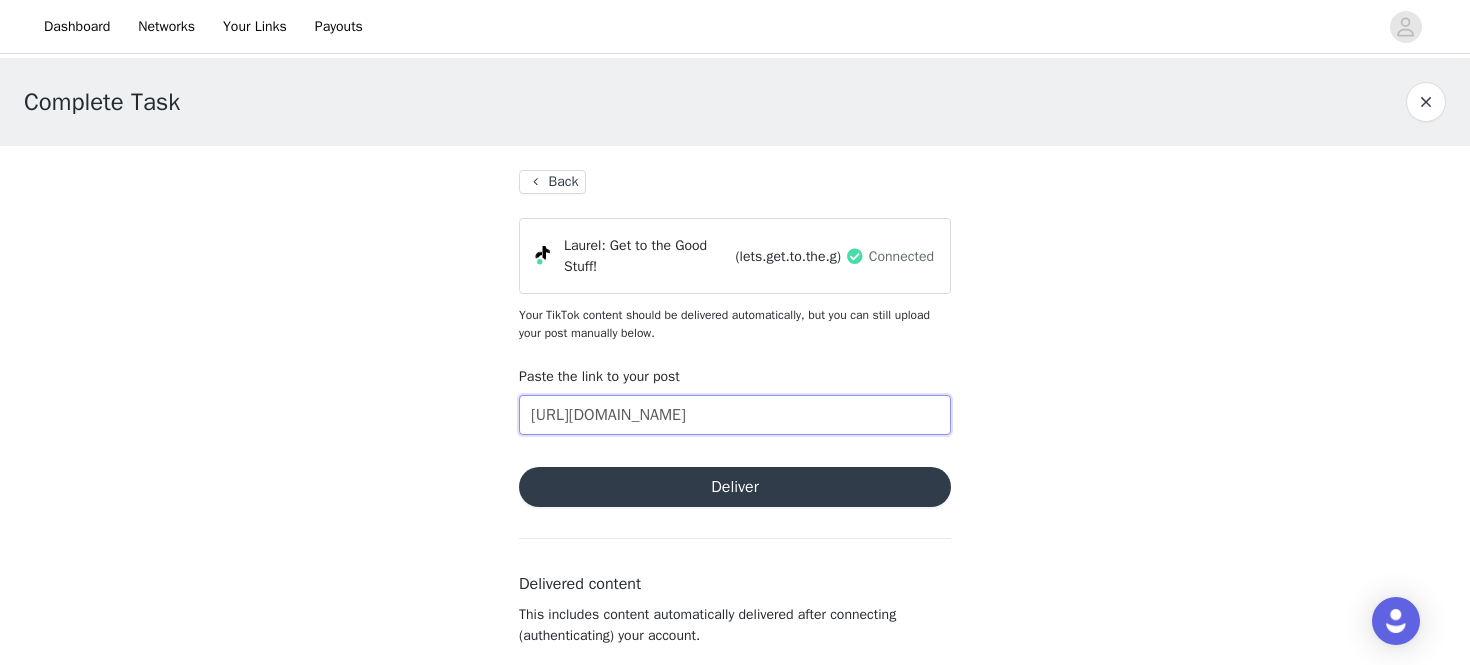 scroll, scrollTop: 0, scrollLeft: 674, axis: horizontal 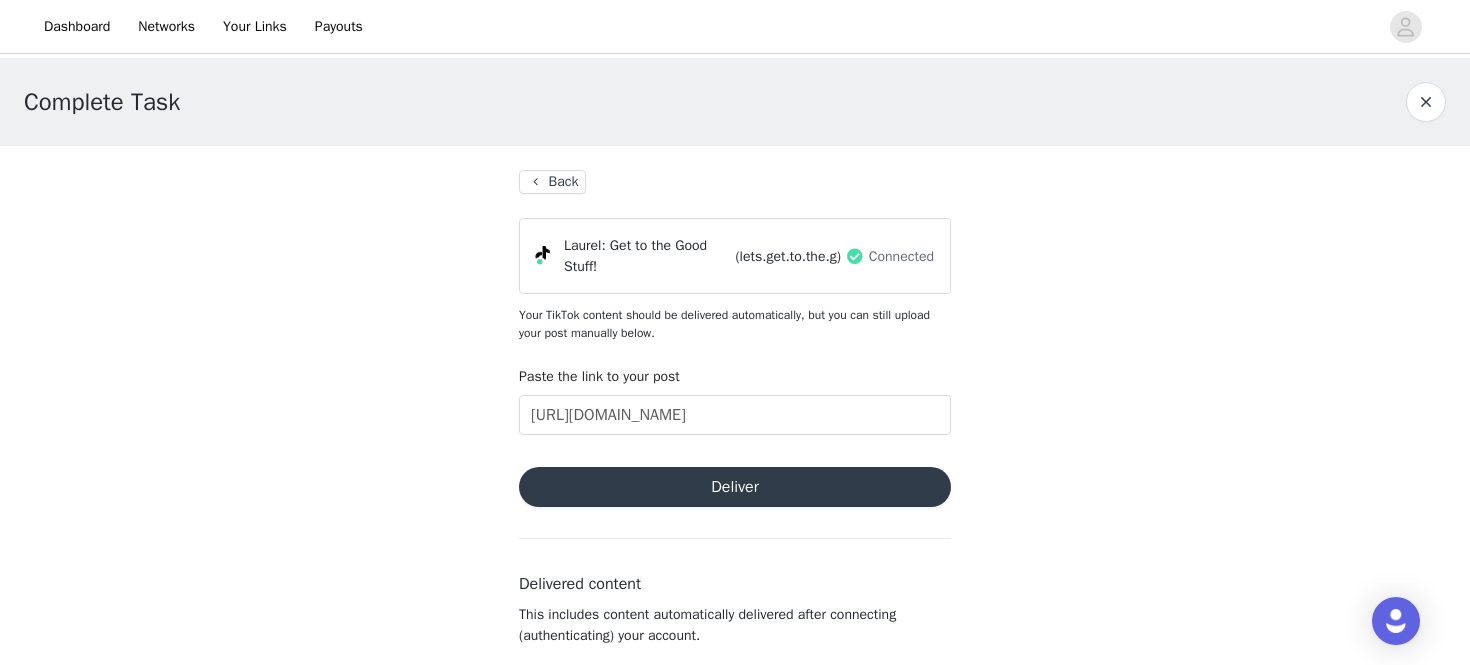 click on "Deliver" at bounding box center (735, 487) 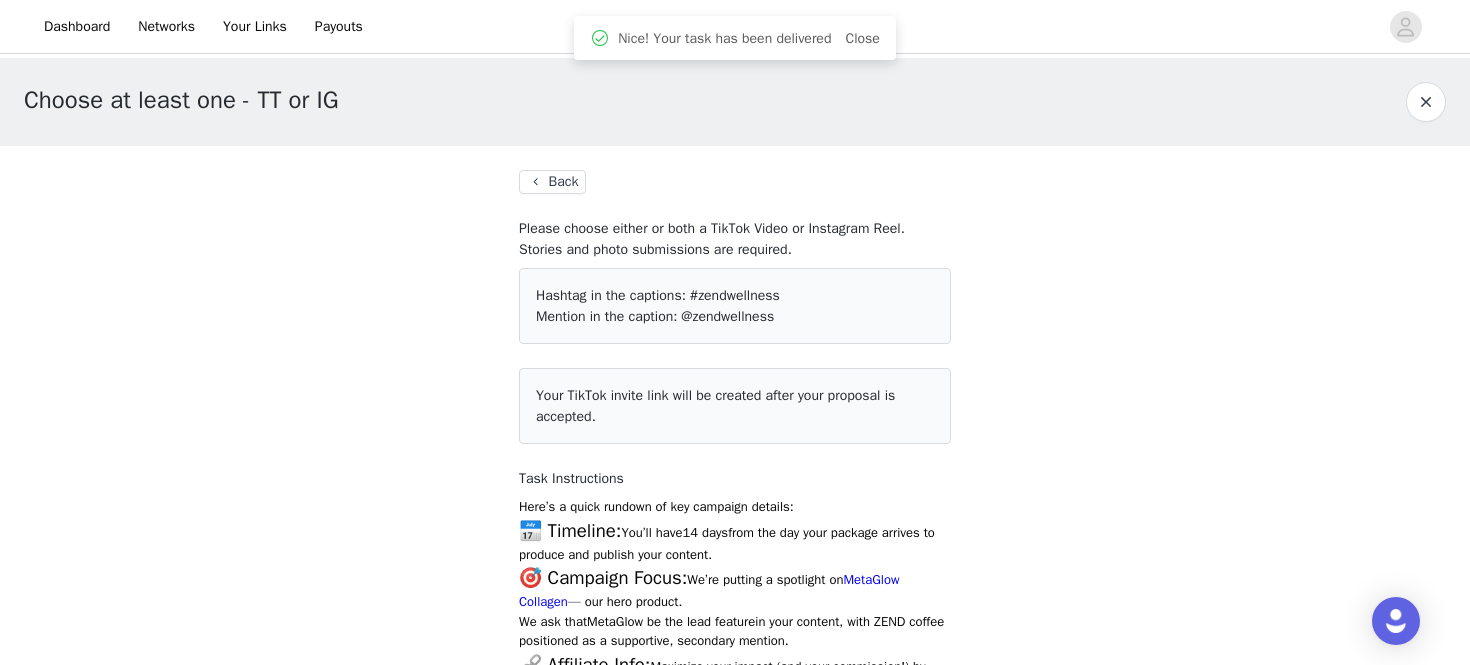 drag, startPoint x: 873, startPoint y: 39, endPoint x: 904, endPoint y: 67, distance: 41.773197 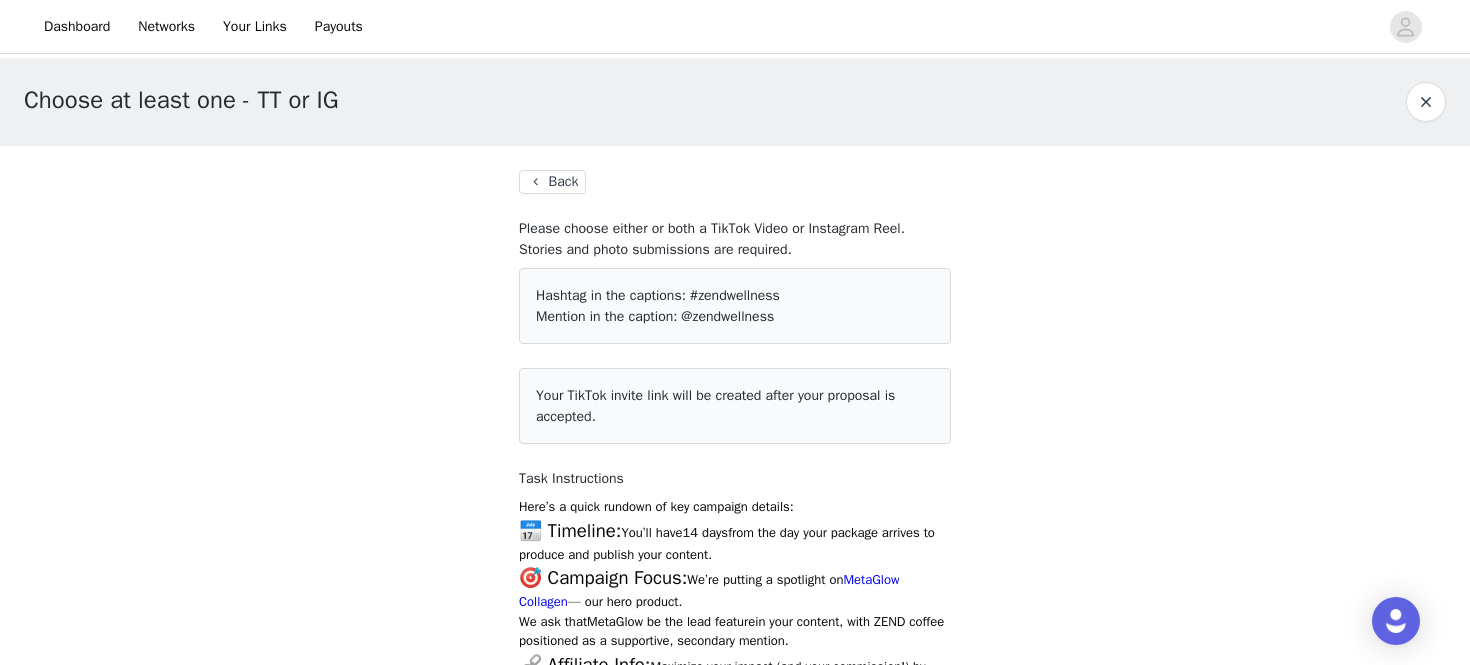 click on "Back" at bounding box center (552, 182) 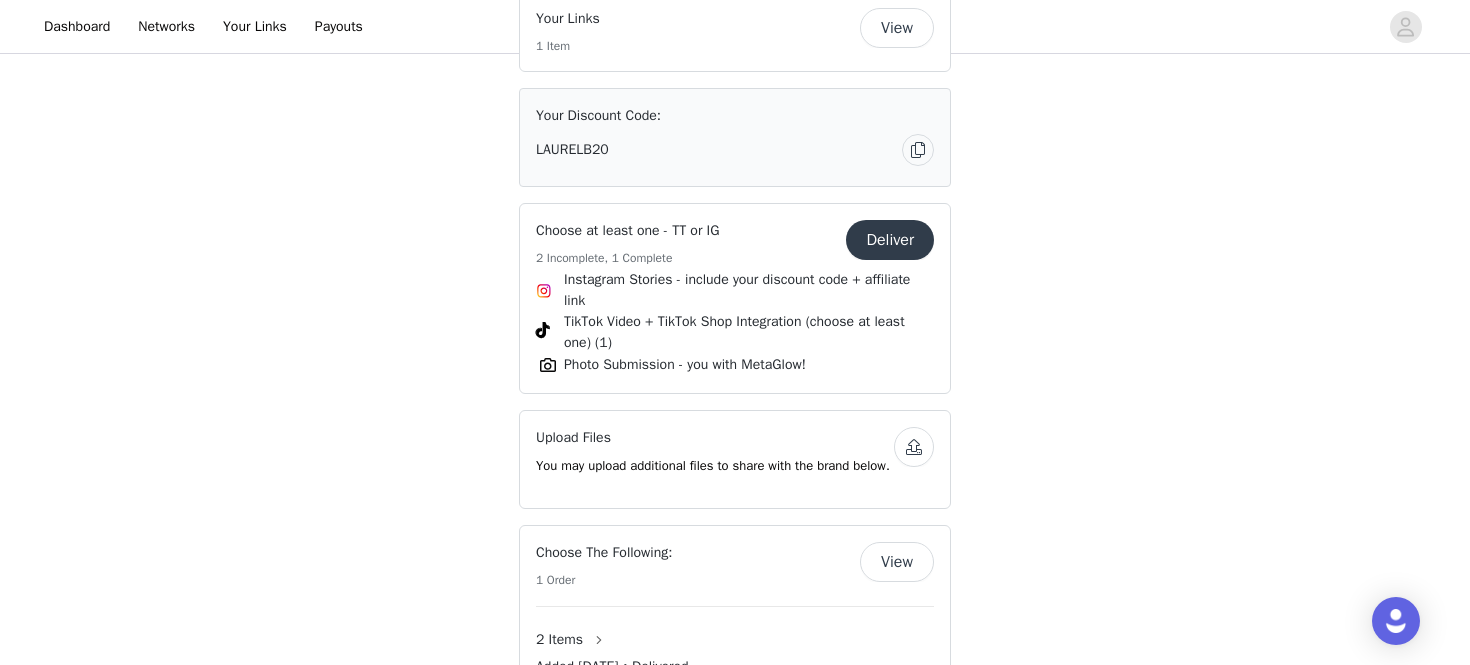 scroll, scrollTop: 1627, scrollLeft: 0, axis: vertical 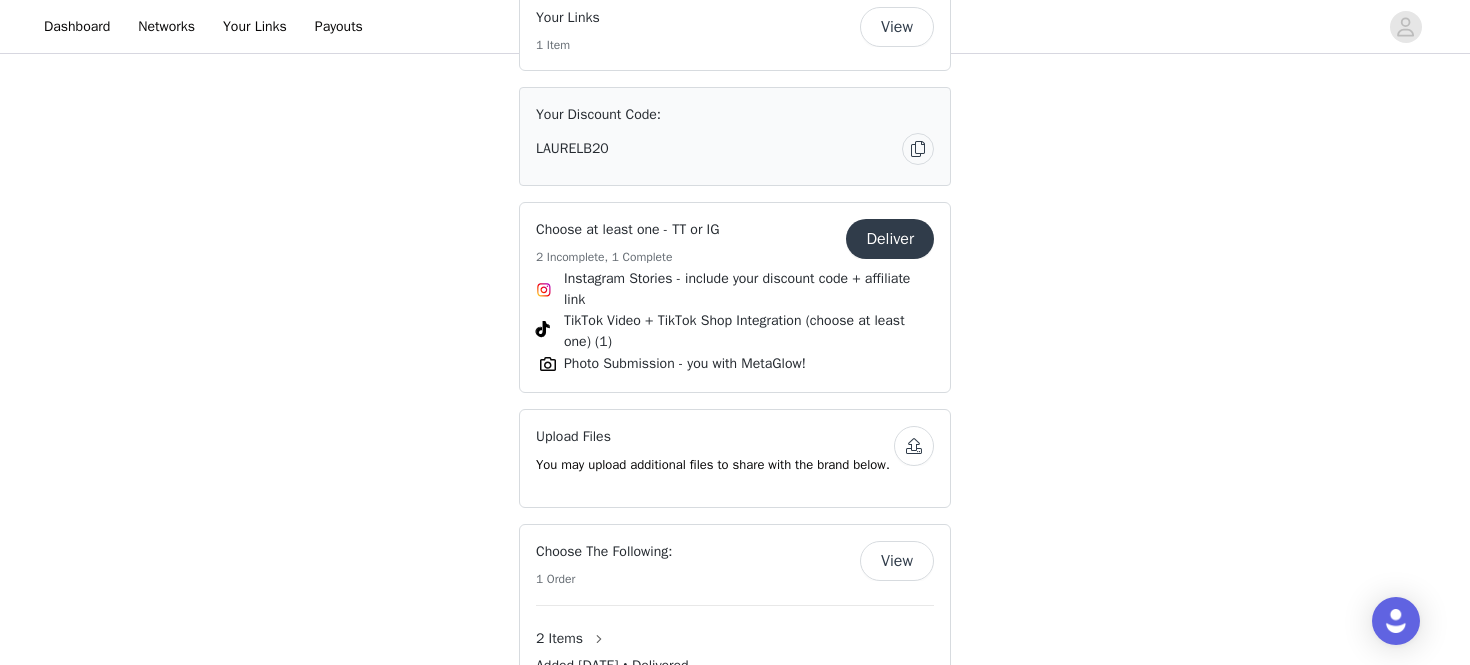 click on "Photo Submission - you with MetaGlow!" at bounding box center [685, 363] 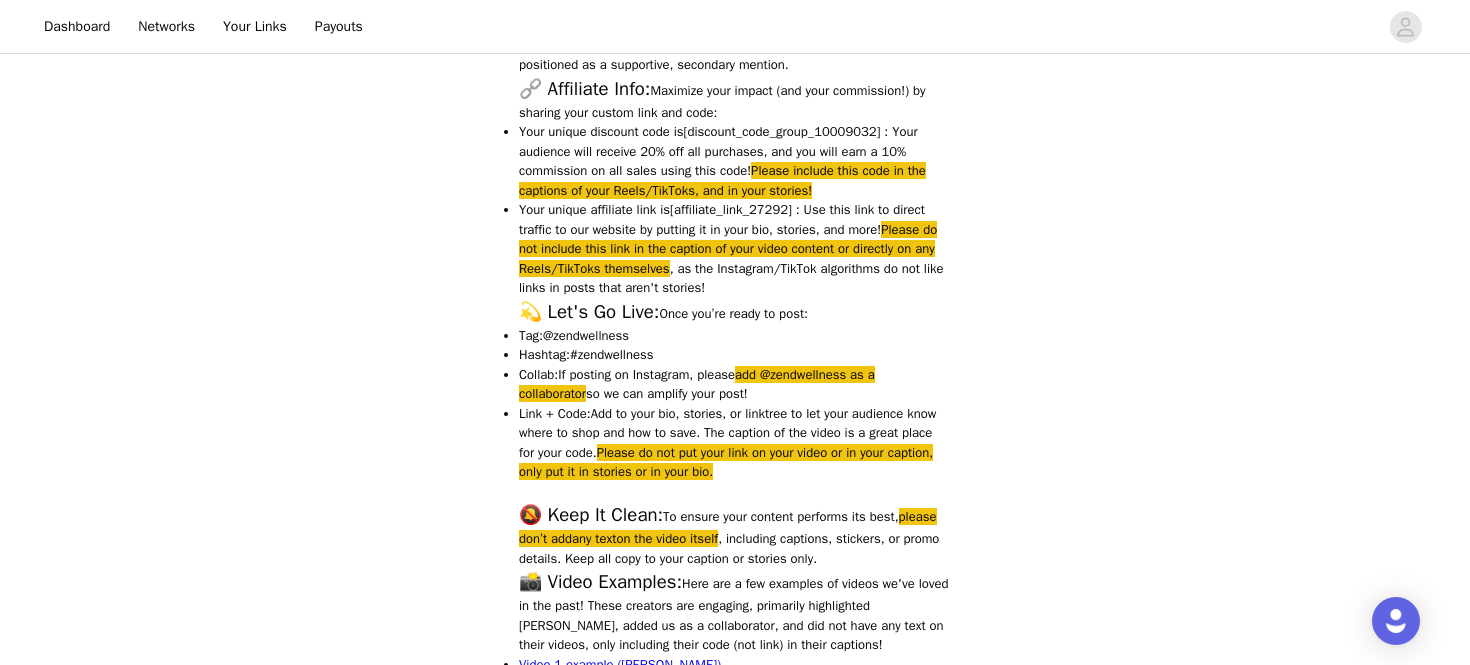scroll, scrollTop: 582, scrollLeft: 0, axis: vertical 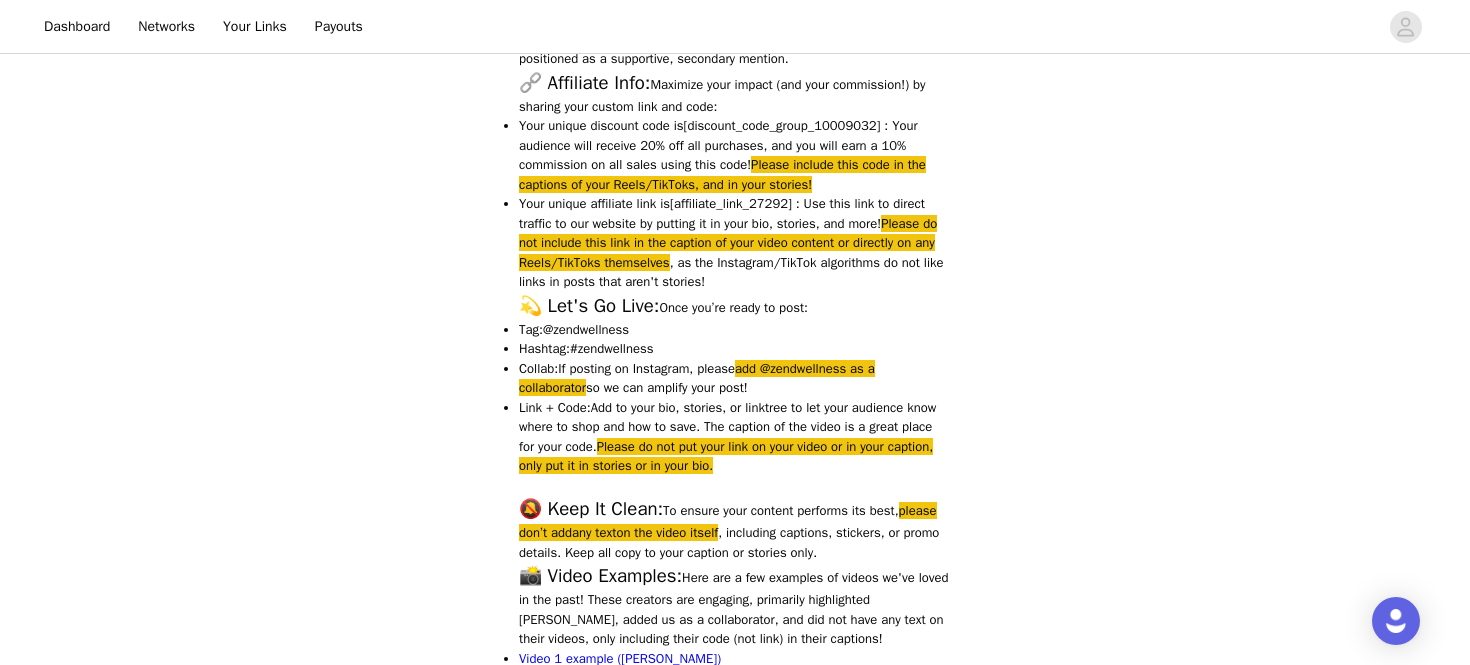 click on "Choose at least one - TT or IG
Back   Please choose either or both a TikTok Video or Instagram Reel. Stories and photo submissions are required.    Hashtag in the captions:    #zendwellness    Mention in the caption:    @zendwellness
Your TikTok invite link will be created after your proposal is accepted.
Task Instructions   Here’s a quick rundown of key campaign details:
📅 Timeline:  You’ll have  14 days  from the day your package arrives to produce and publish your content.
🎯 Campaign Focus:  We’re putting a spotlight on  MetaGlow Collagen  — our hero product. We ask that  MetaGlow be the lead feature  in your content, with ZEND coffee positioned as a supportive, secondary mention.
🔗 Affiliate Info:  Maximize your impact (and your commission!) by sharing your custom link and code:
Your unique discount code is Please include this code in the captions of your Reels/TikToks, and in your stories!" at bounding box center [735, 1531] 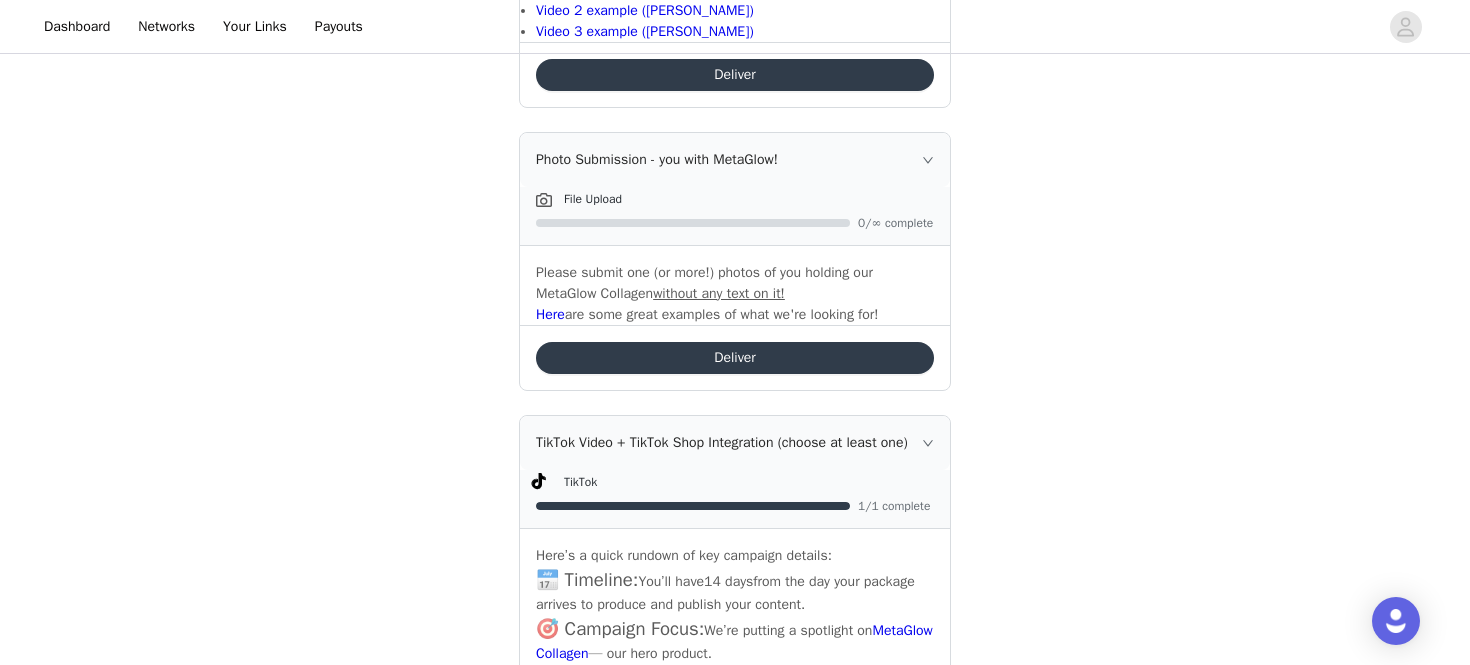 scroll, scrollTop: 2370, scrollLeft: 0, axis: vertical 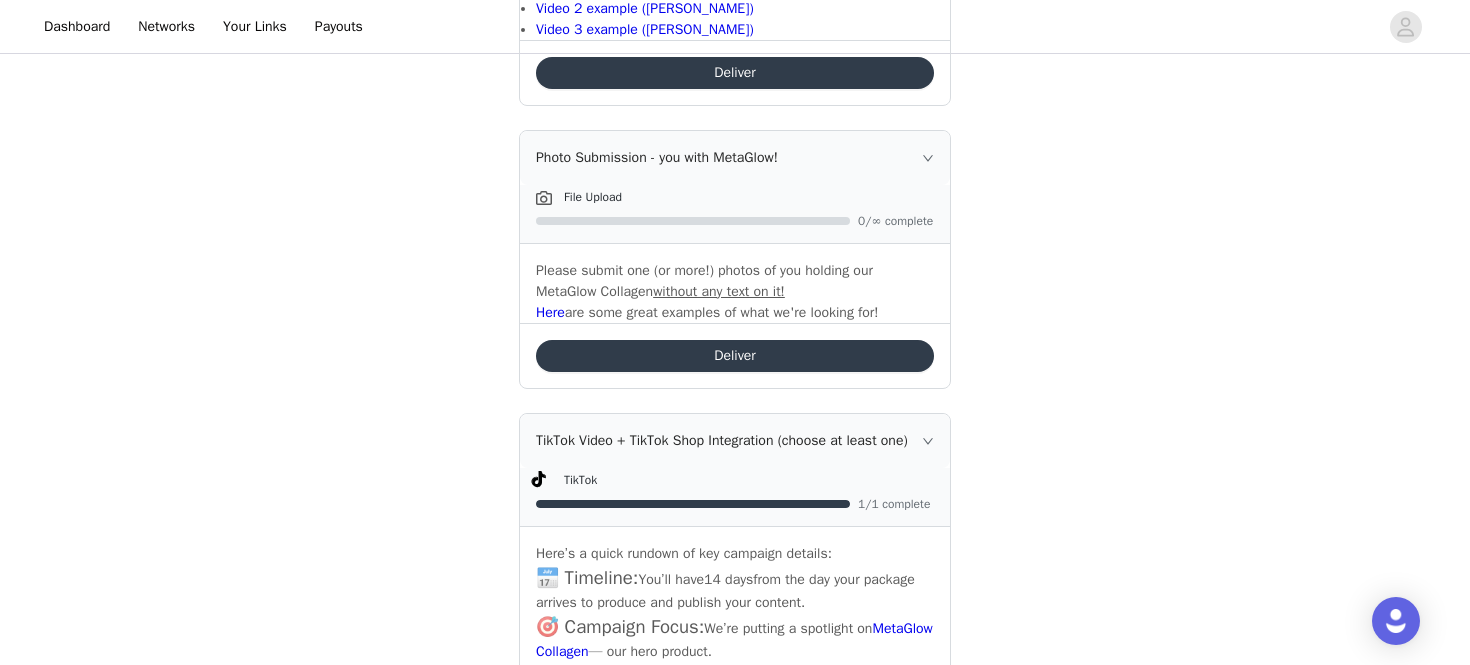click on "Deliver" at bounding box center [735, 356] 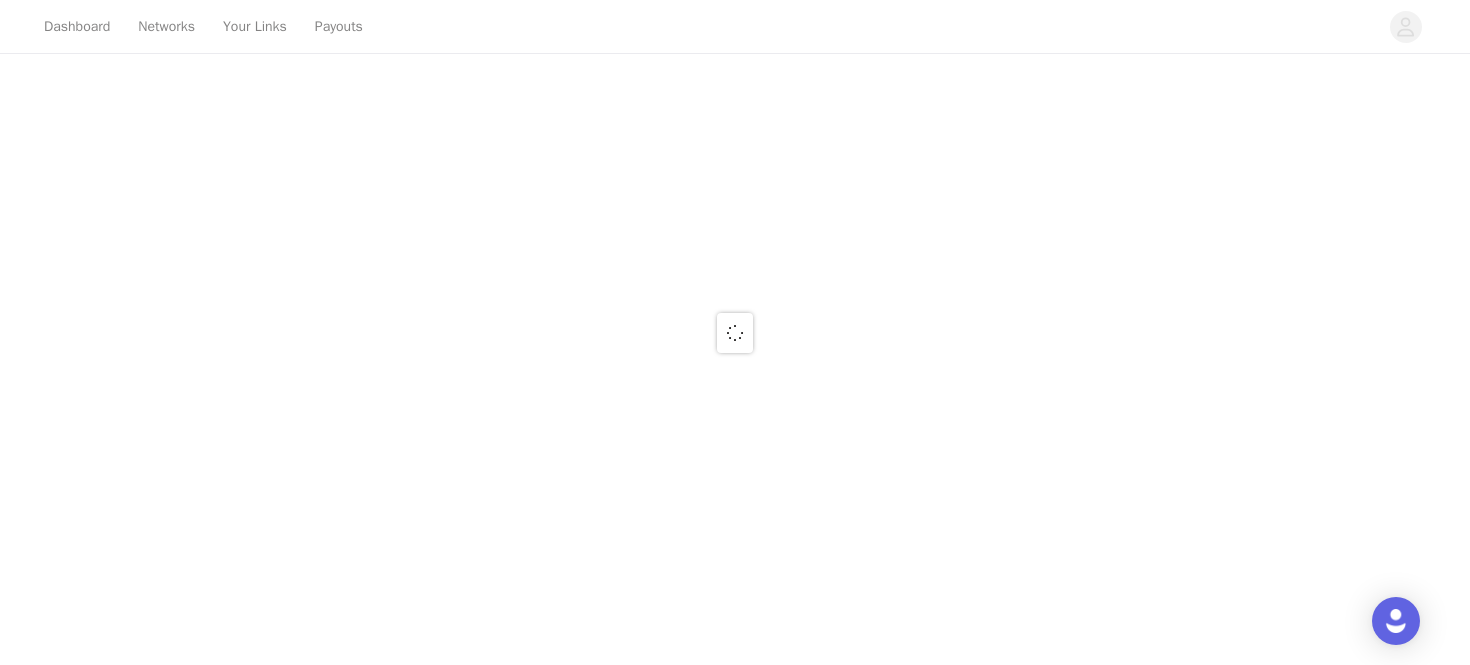 scroll, scrollTop: 0, scrollLeft: 0, axis: both 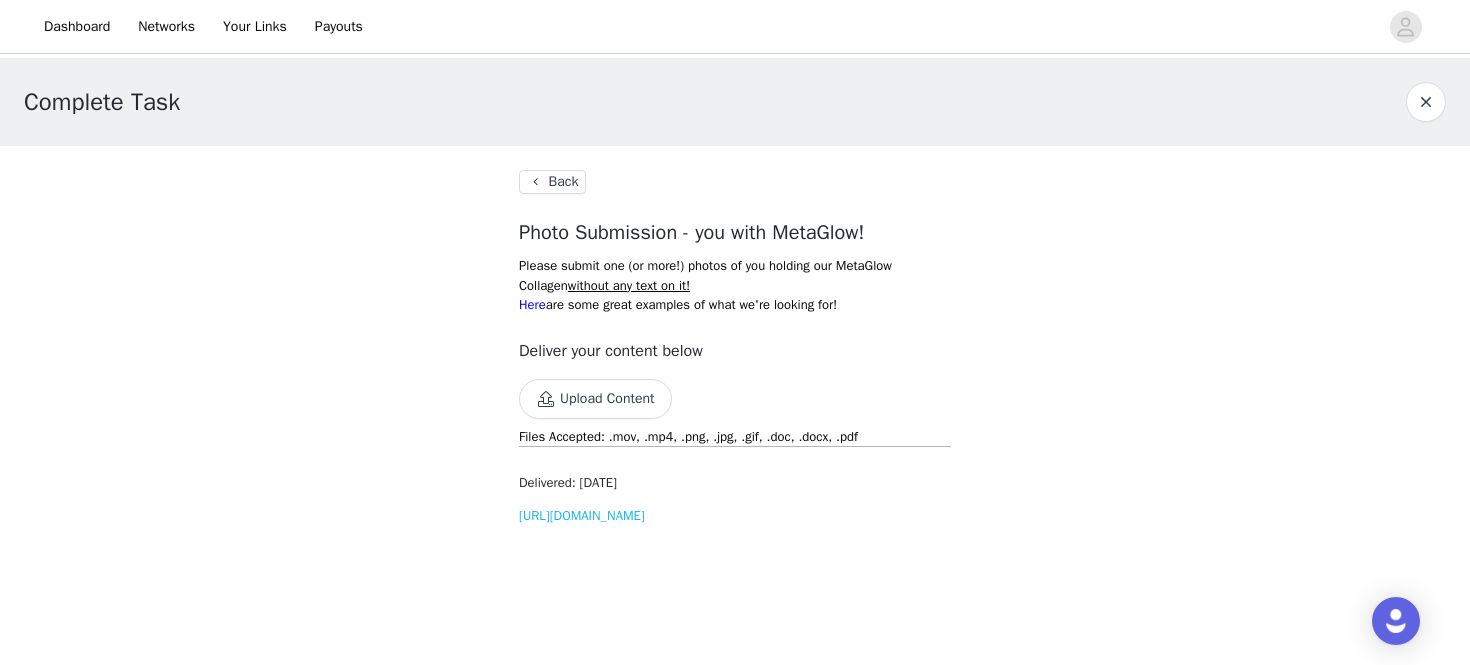 click on "Back" at bounding box center [552, 182] 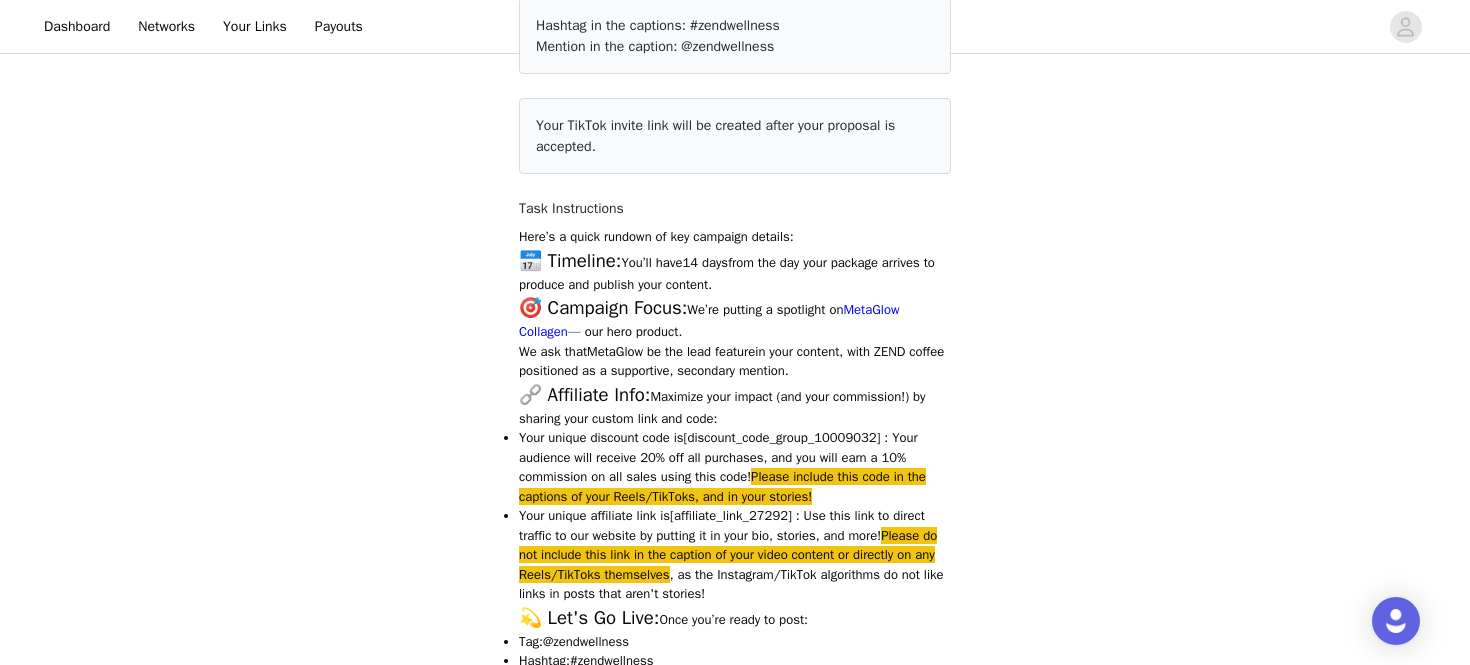 scroll, scrollTop: 0, scrollLeft: 0, axis: both 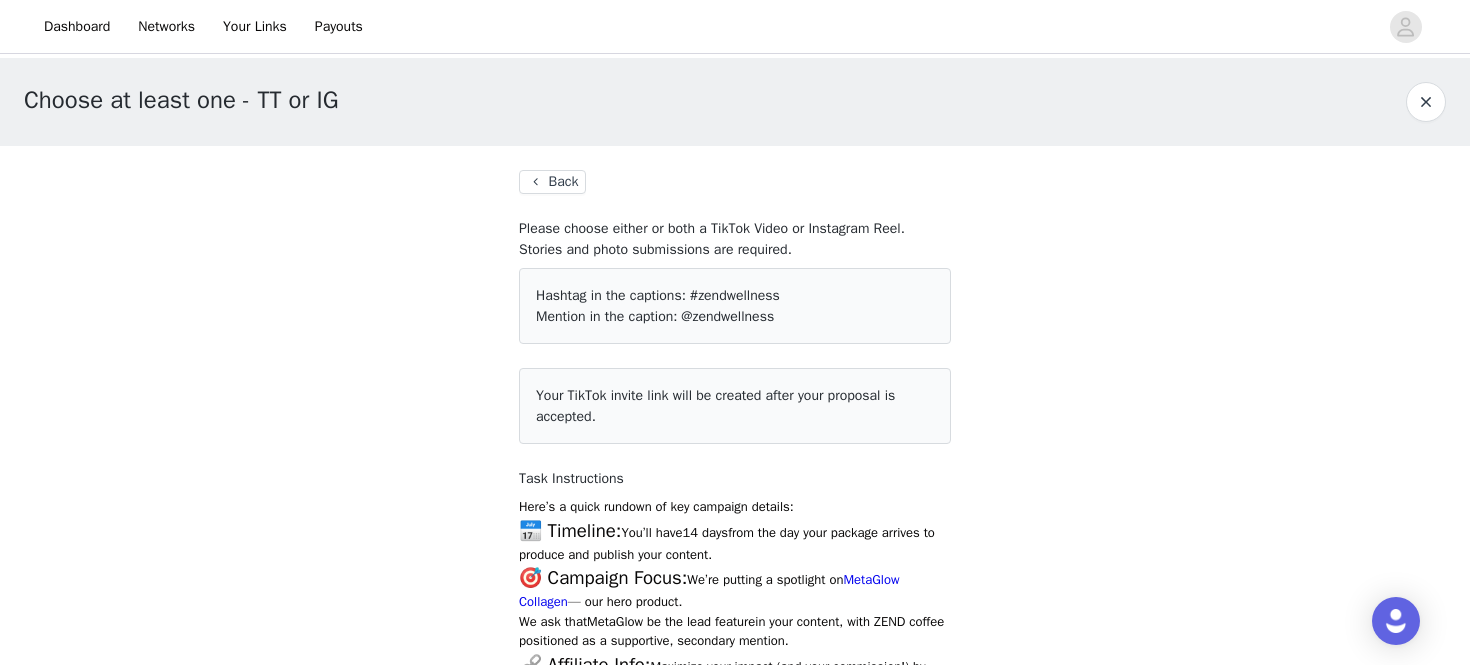 click on "Back" at bounding box center [552, 182] 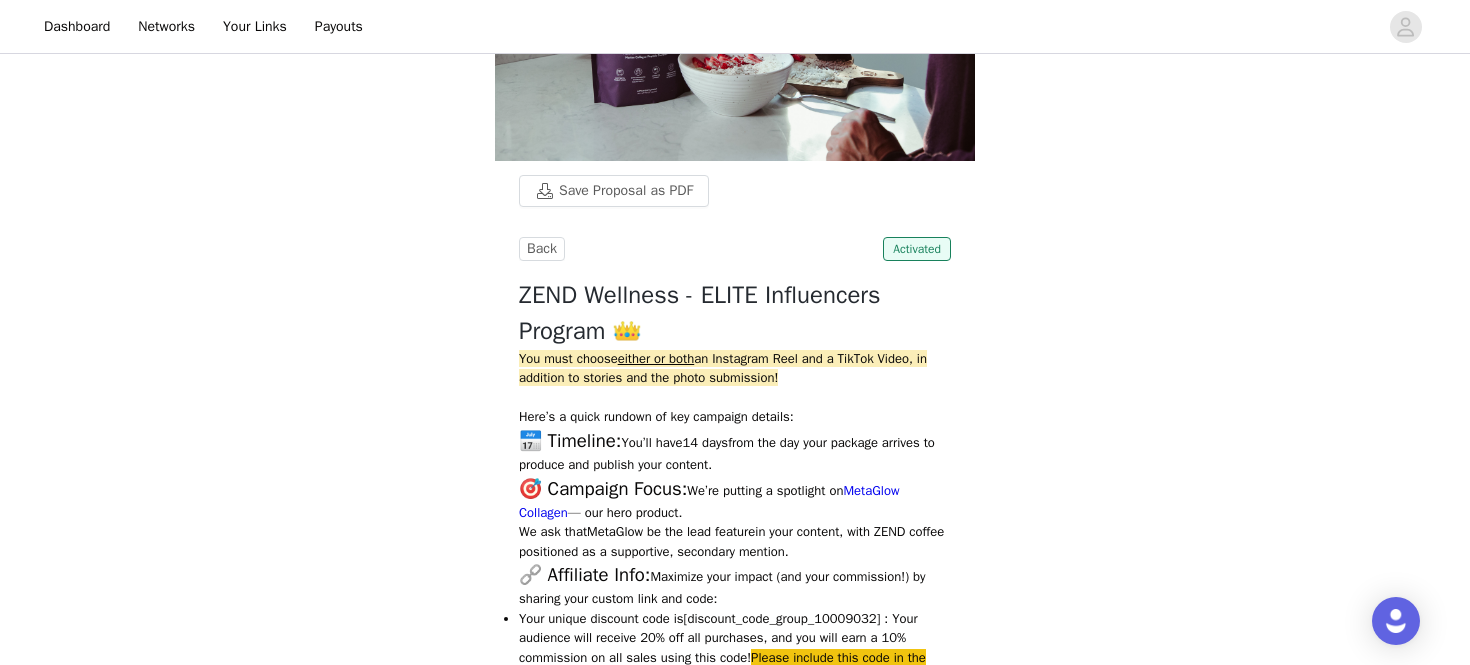 scroll, scrollTop: 233, scrollLeft: 0, axis: vertical 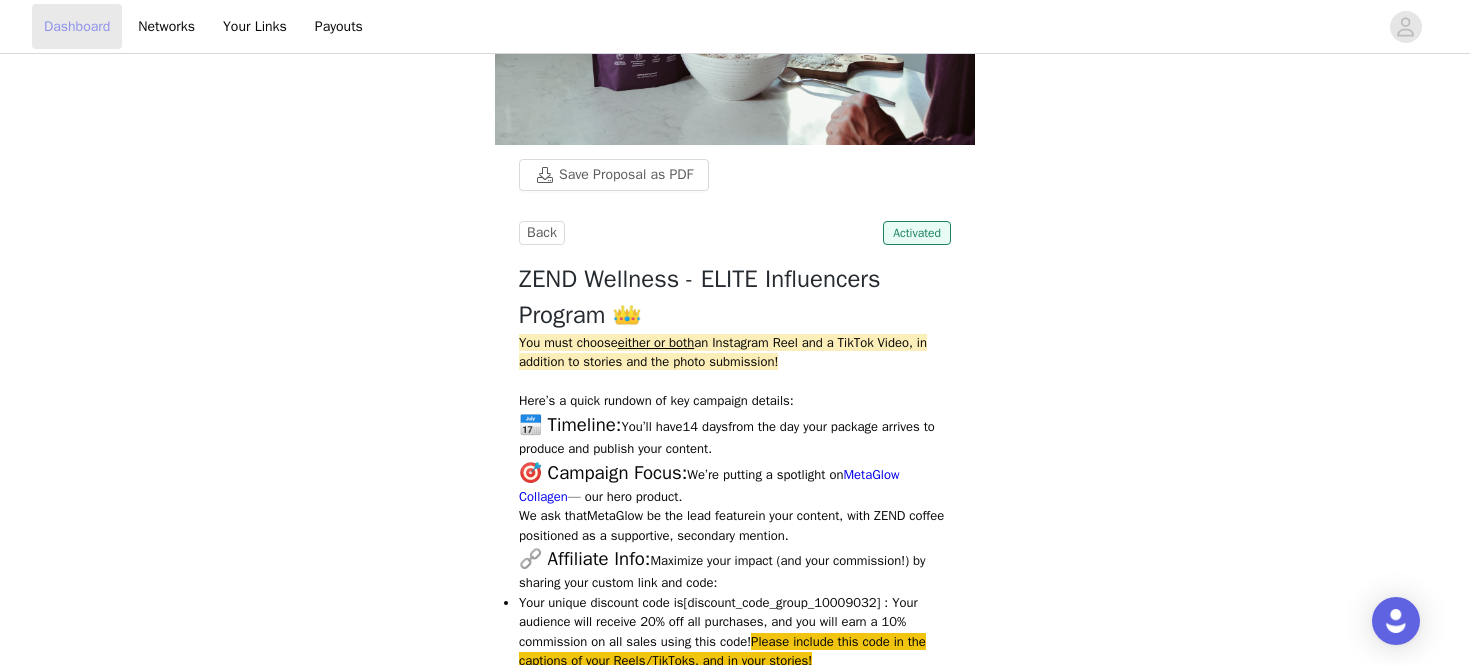 drag, startPoint x: 75, startPoint y: 32, endPoint x: 101, endPoint y: 43, distance: 28.231188 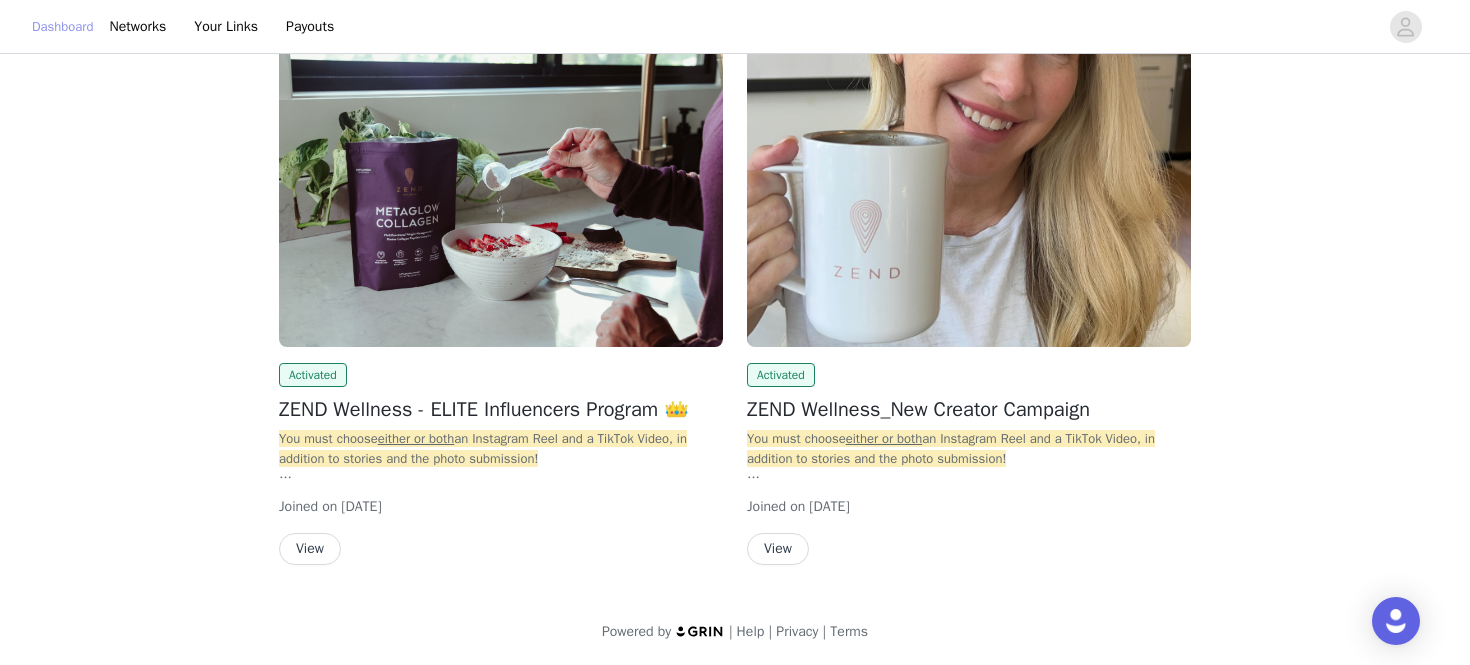 scroll, scrollTop: 147, scrollLeft: 0, axis: vertical 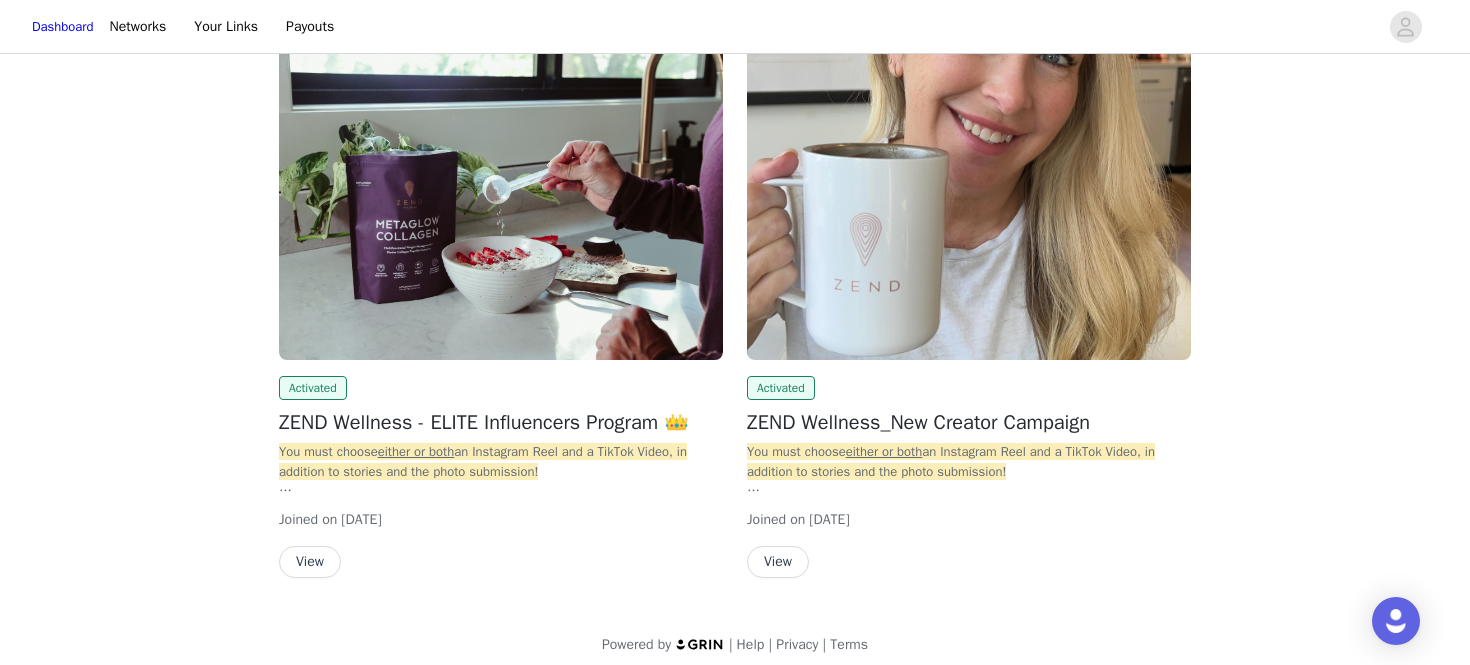 click on "View" at bounding box center [310, 562] 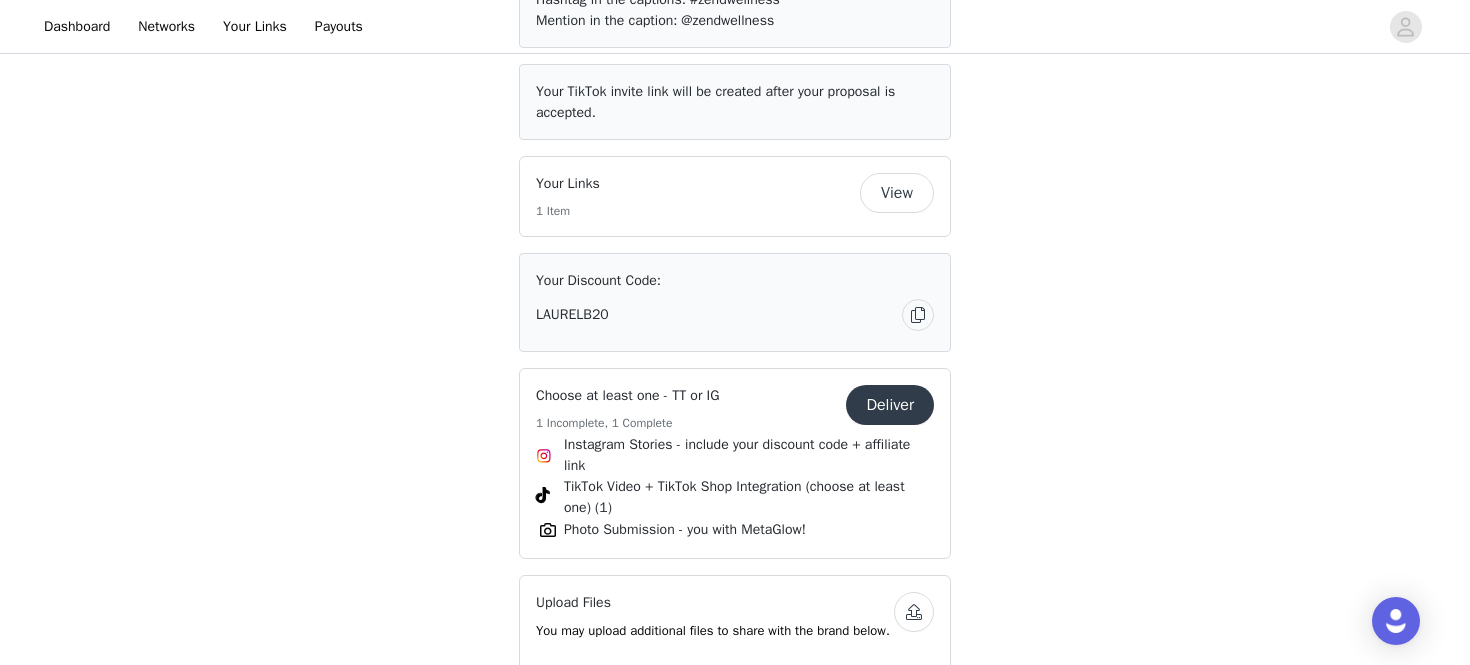 scroll, scrollTop: 1481, scrollLeft: 0, axis: vertical 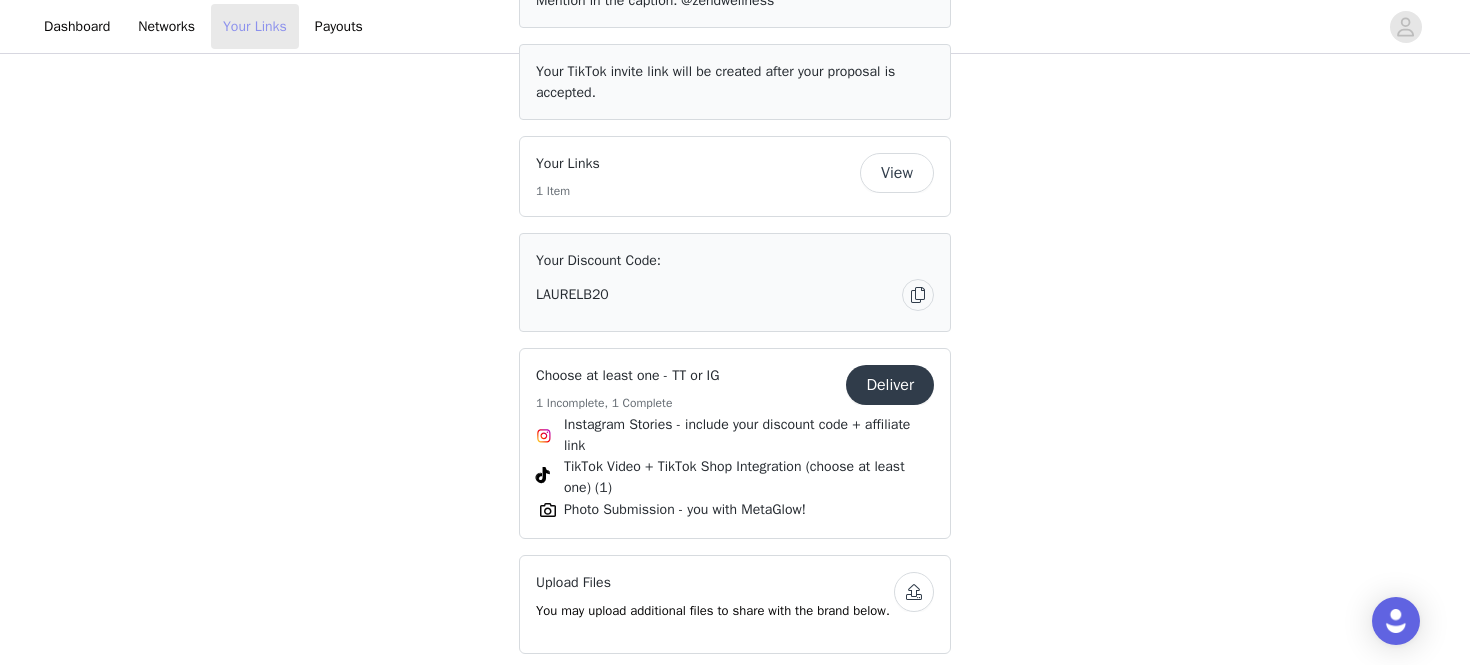 drag, startPoint x: 263, startPoint y: 22, endPoint x: 310, endPoint y: 45, distance: 52.3259 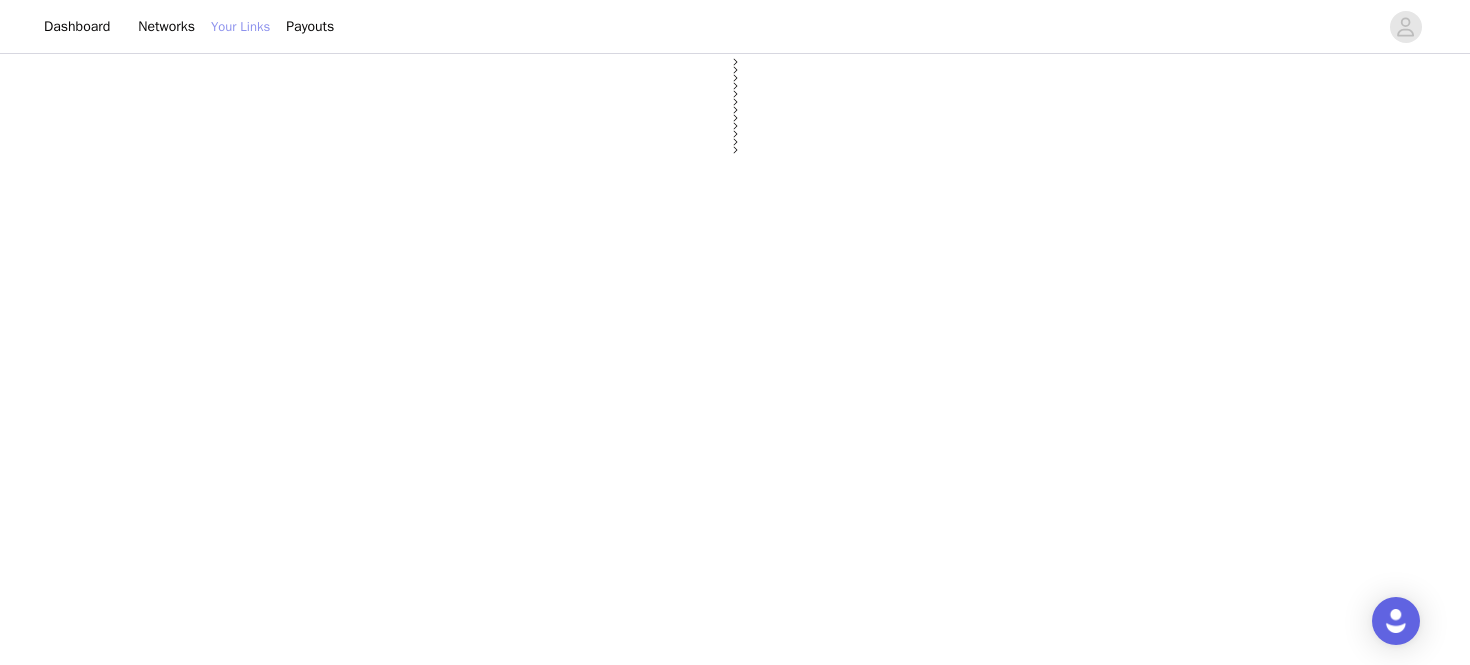 select on "12" 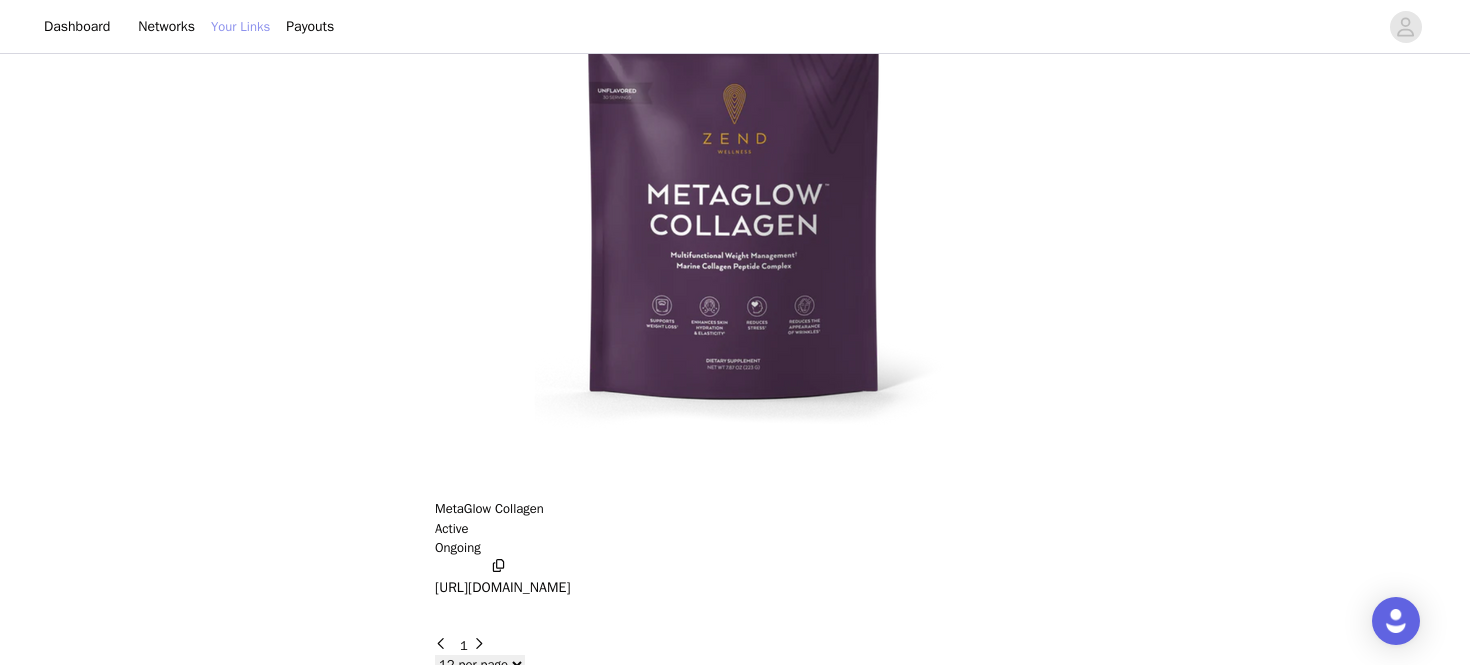 scroll, scrollTop: 0, scrollLeft: 0, axis: both 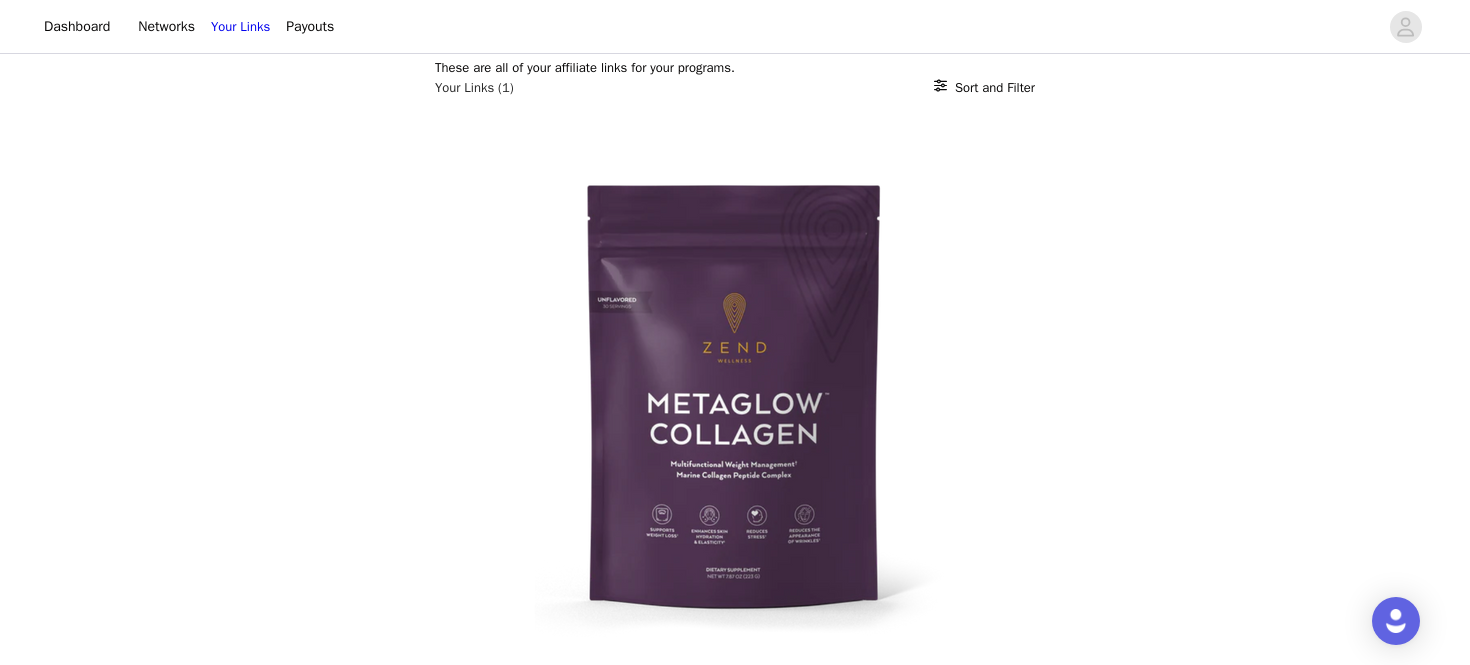 click on "[URL][DOMAIN_NAME]" at bounding box center [502, 796] 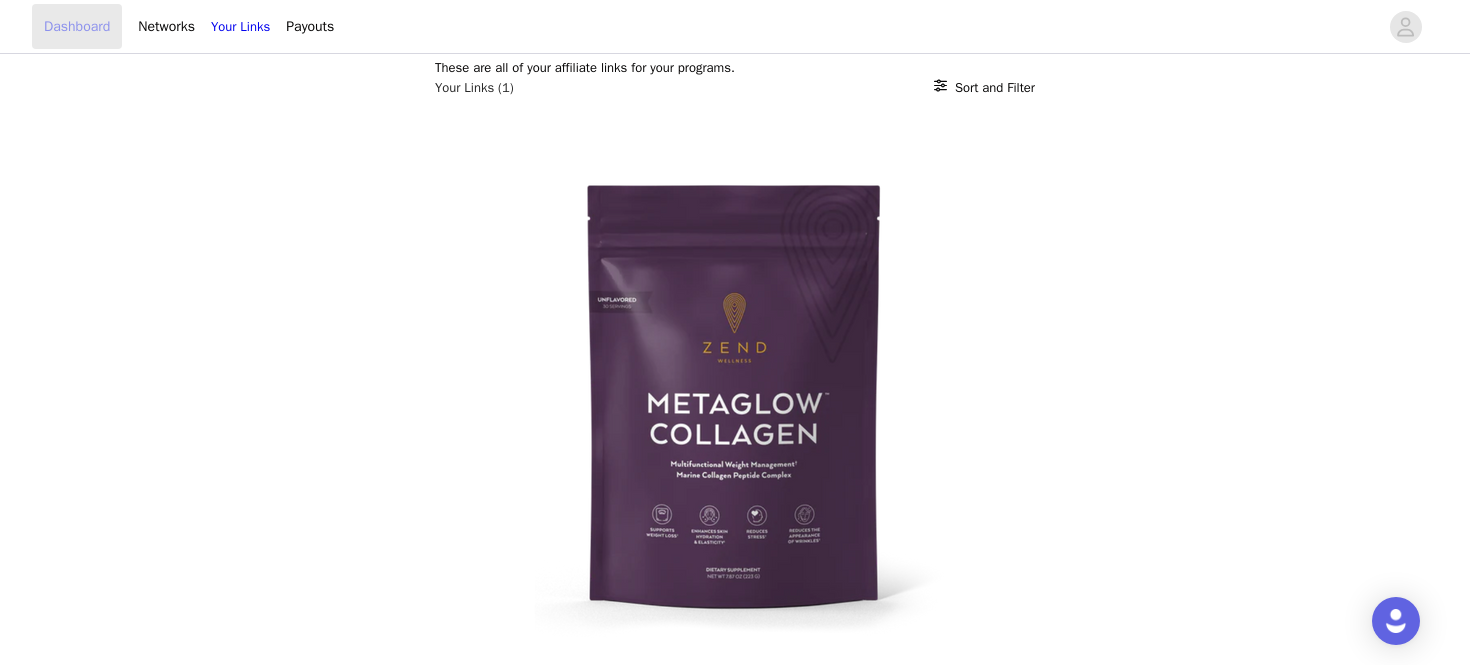 click on "Dashboard" at bounding box center (77, 26) 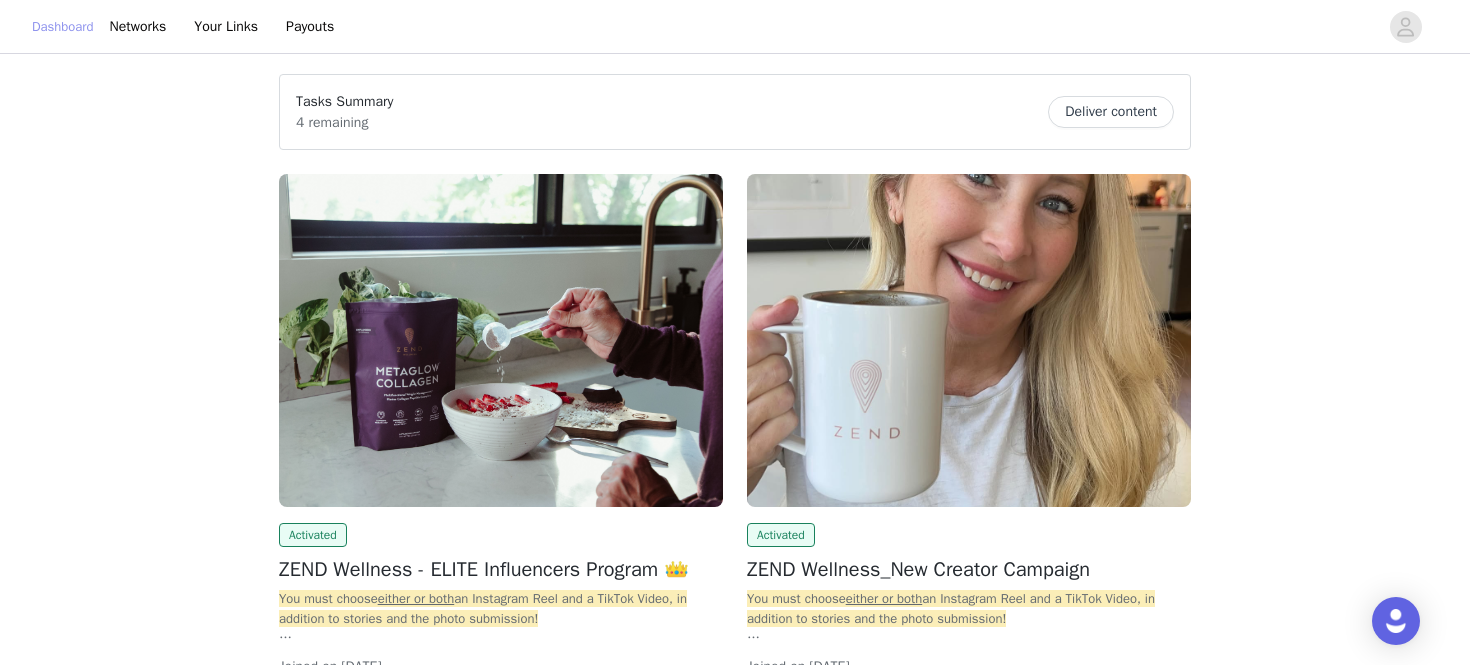 scroll, scrollTop: 160, scrollLeft: 0, axis: vertical 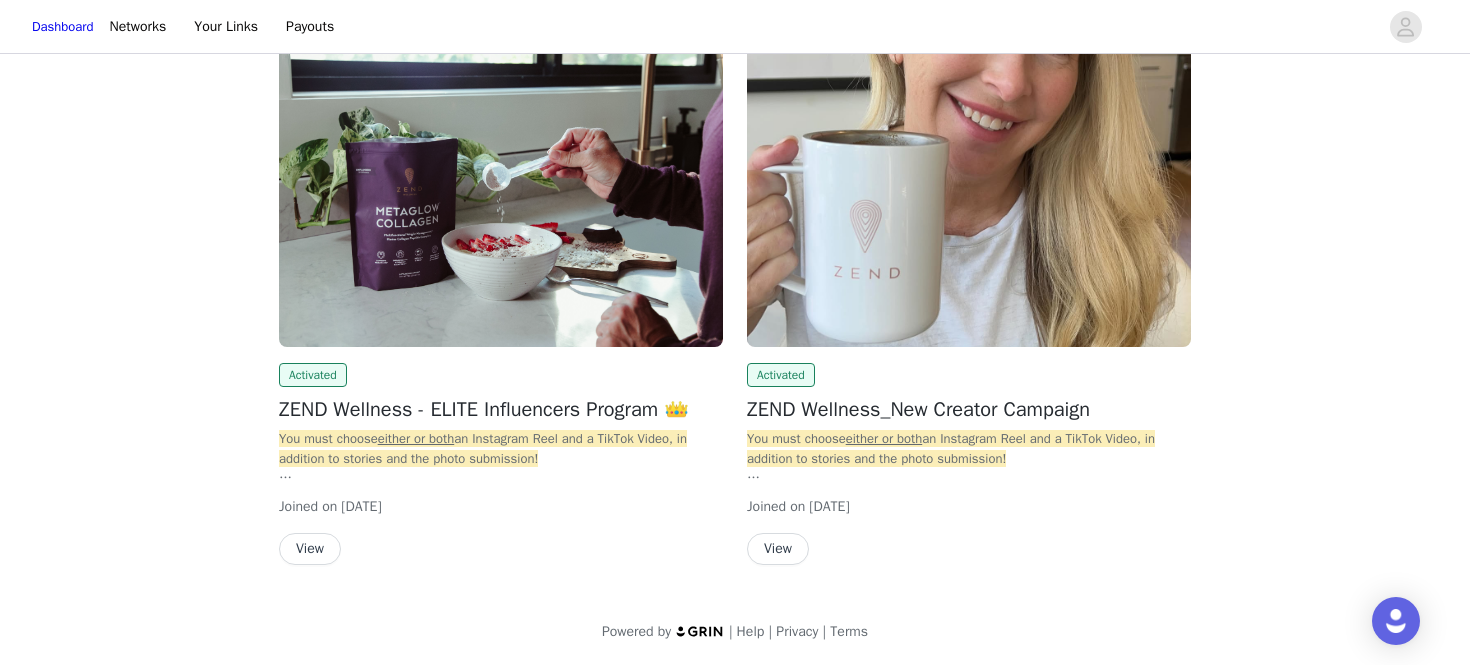 click on "View" at bounding box center (310, 549) 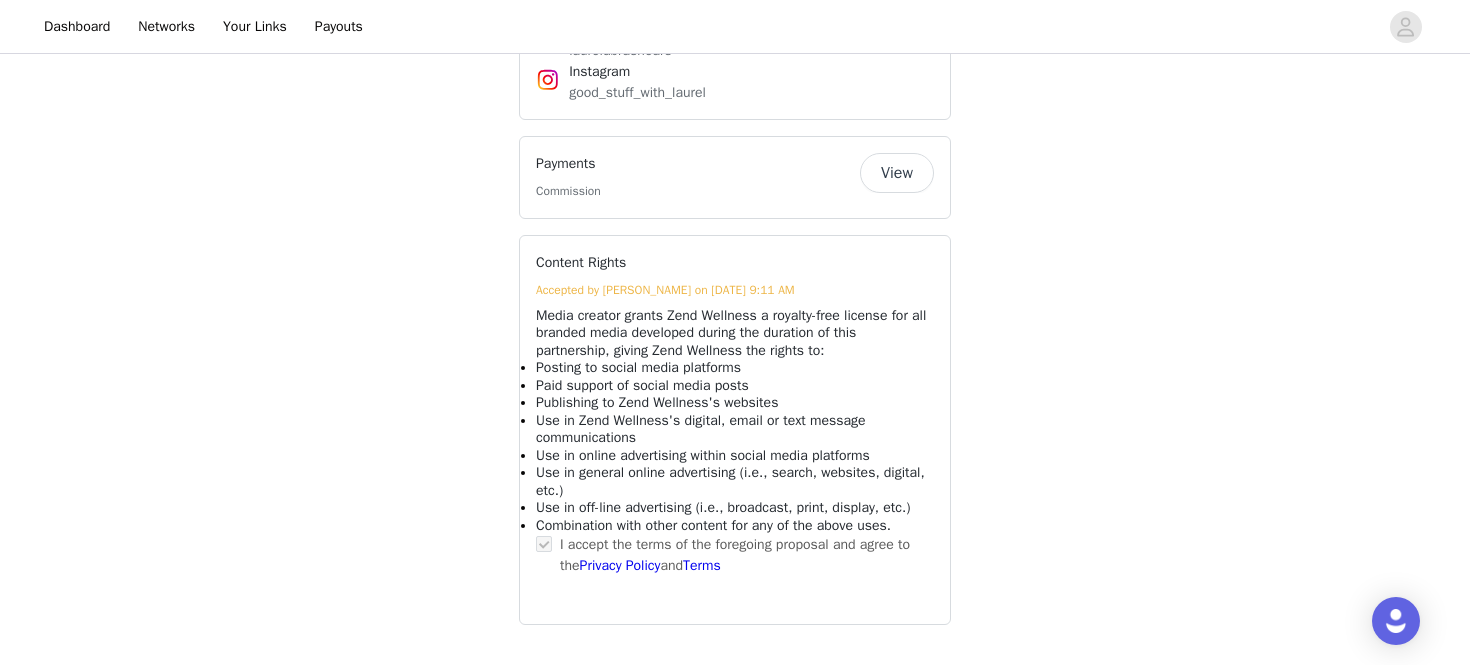 scroll, scrollTop: 2525, scrollLeft: 0, axis: vertical 